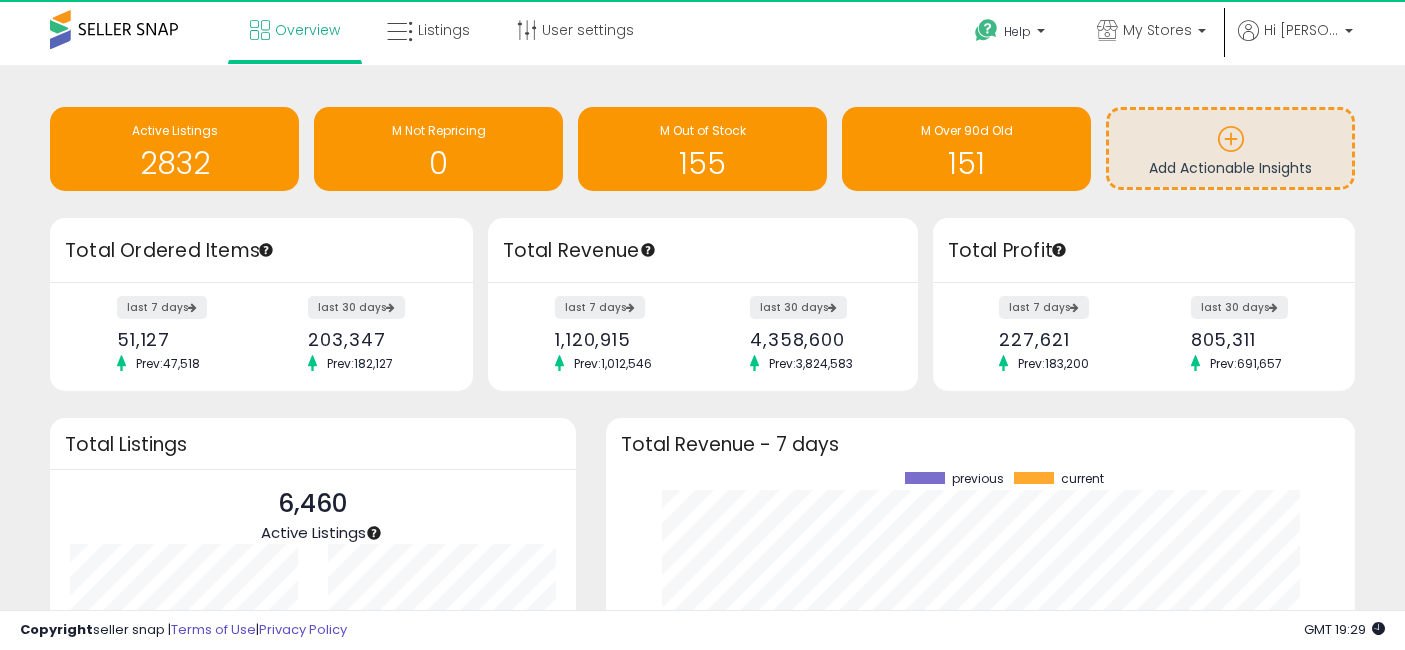 scroll, scrollTop: 0, scrollLeft: 0, axis: both 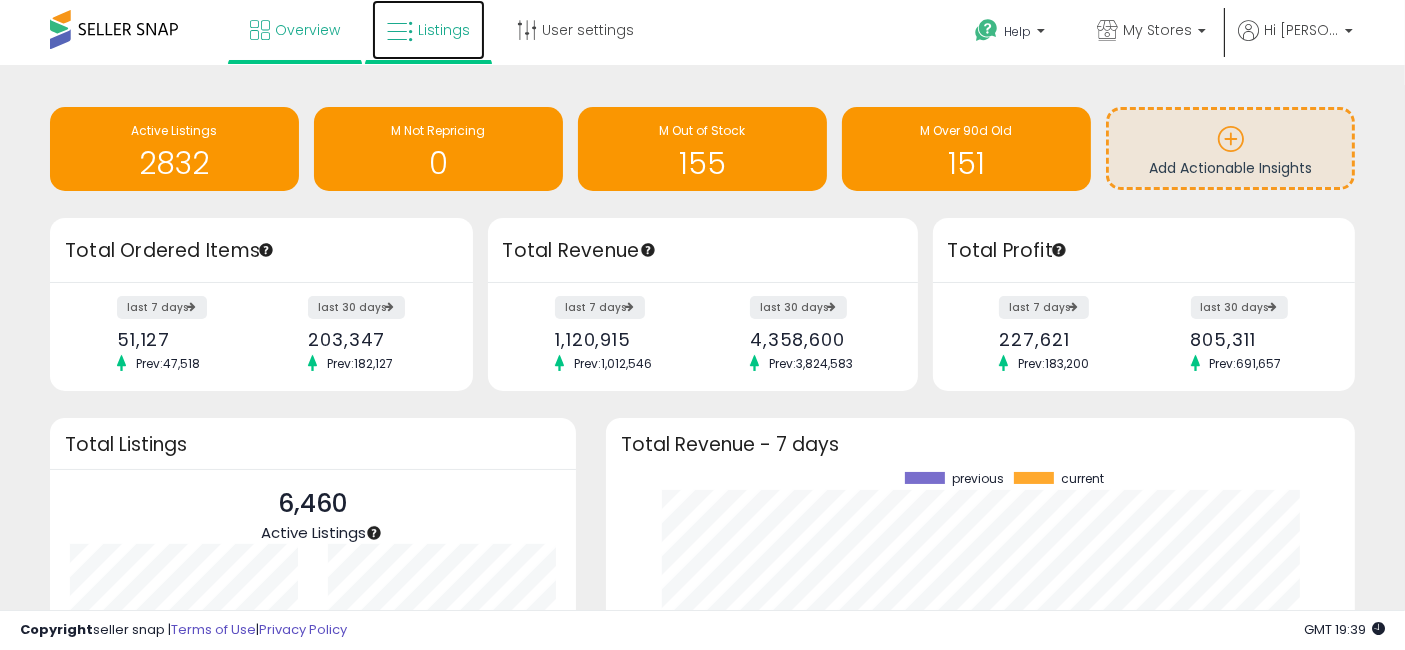 click on "Listings" at bounding box center [444, 30] 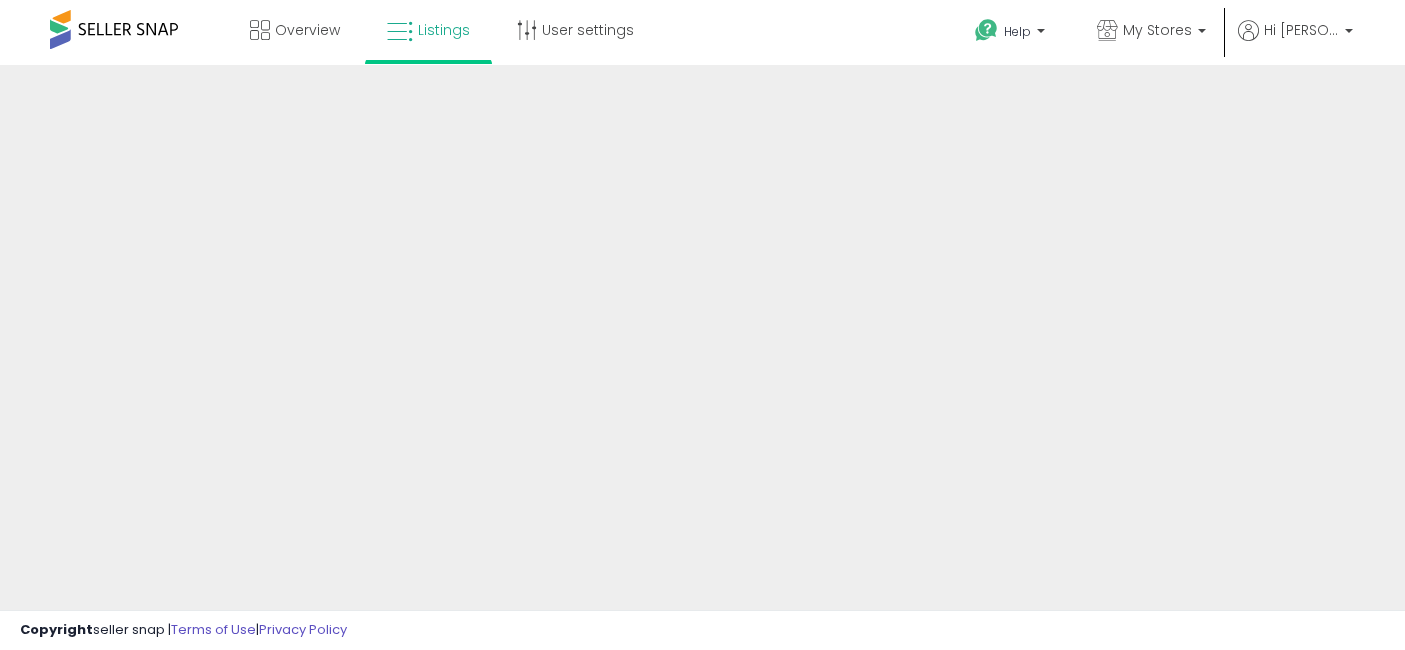 scroll, scrollTop: 0, scrollLeft: 0, axis: both 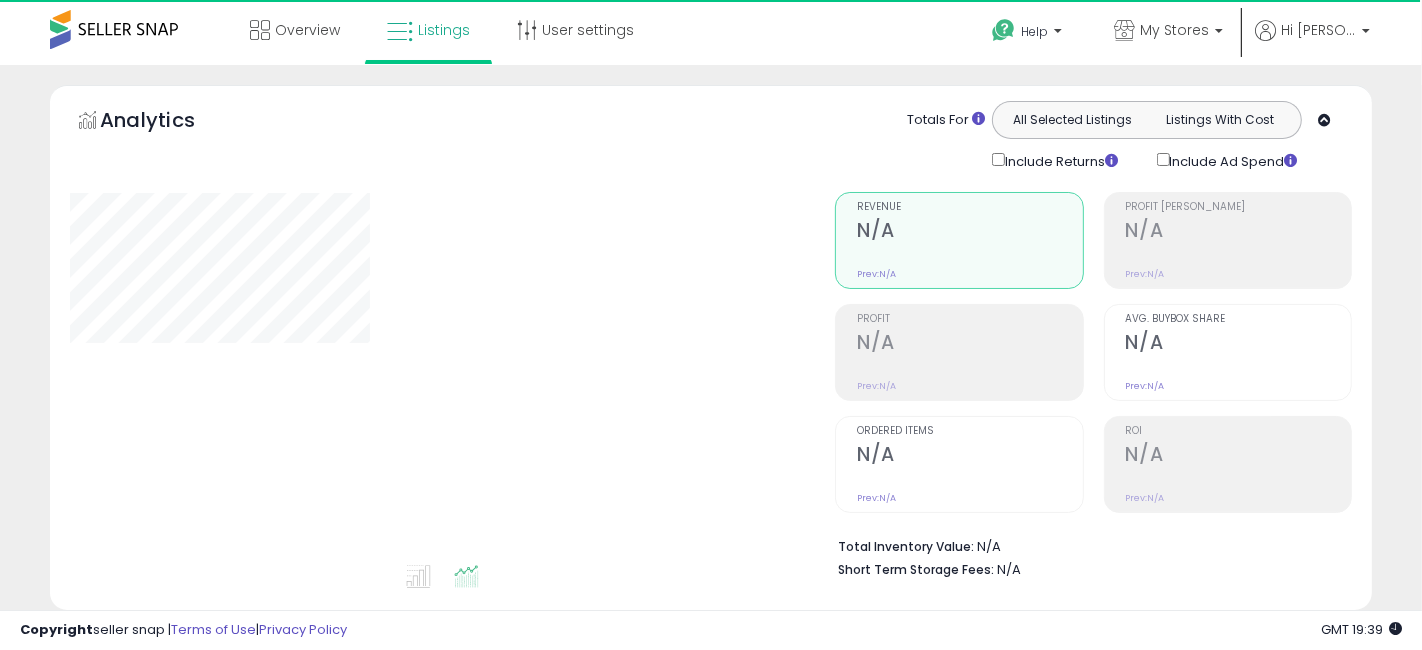 select on "**" 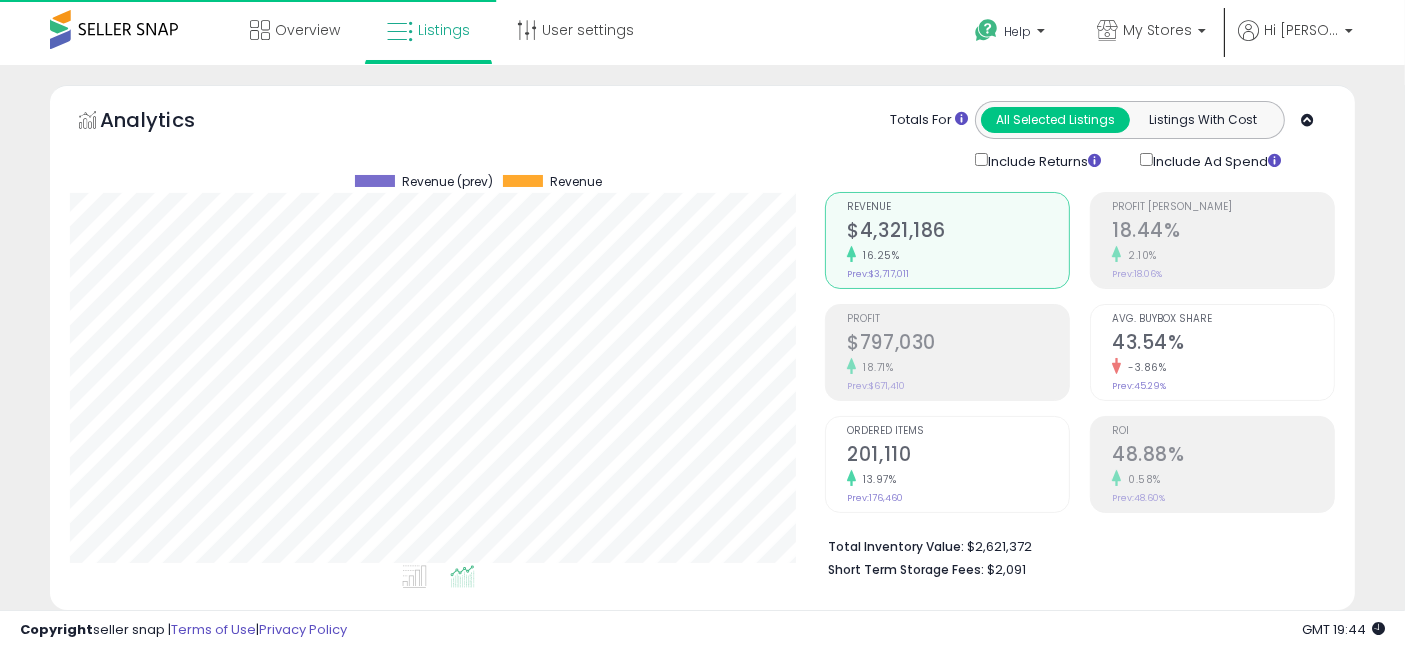 scroll, scrollTop: 999590, scrollLeft: 999244, axis: both 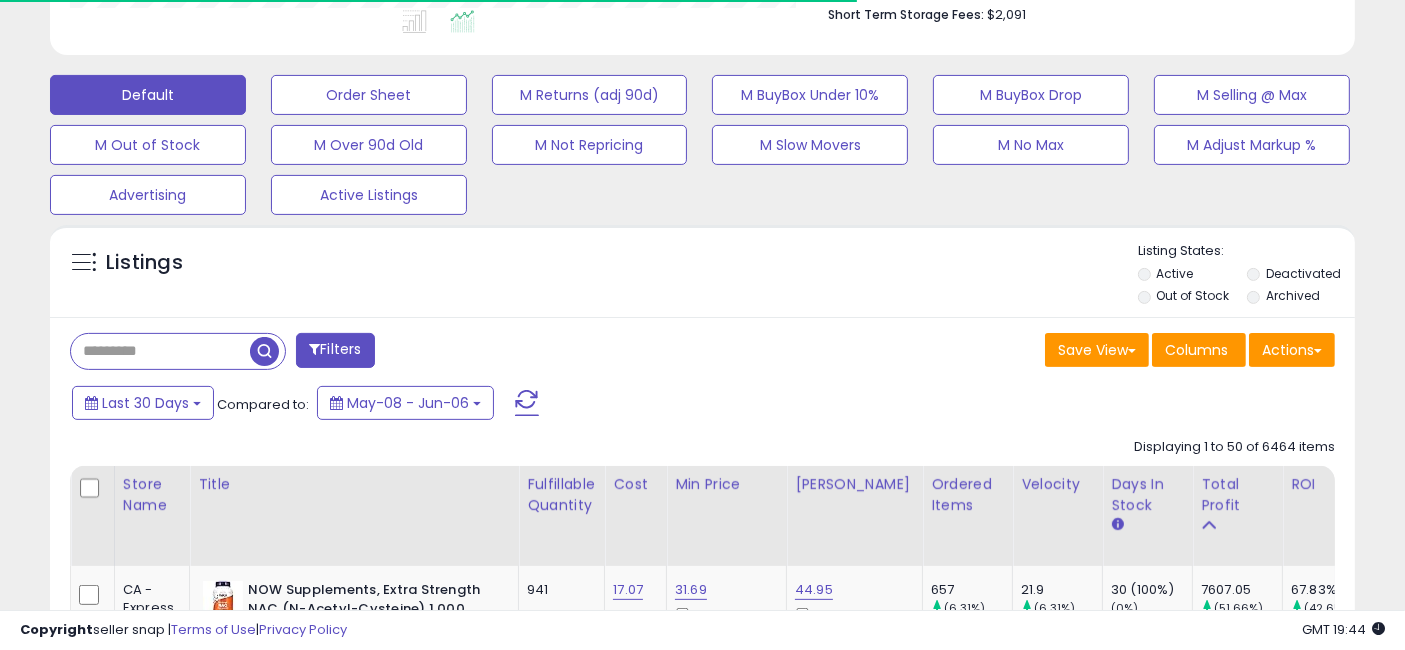 click at bounding box center (160, 351) 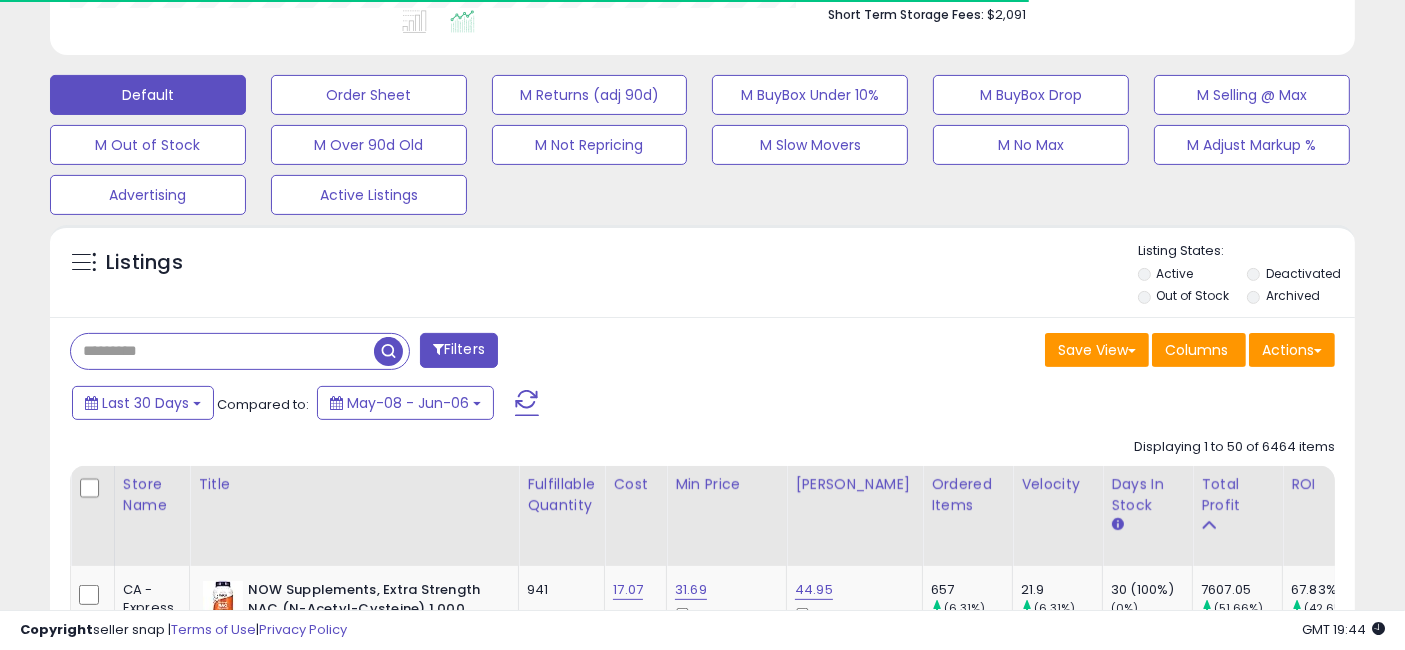 paste on "**********" 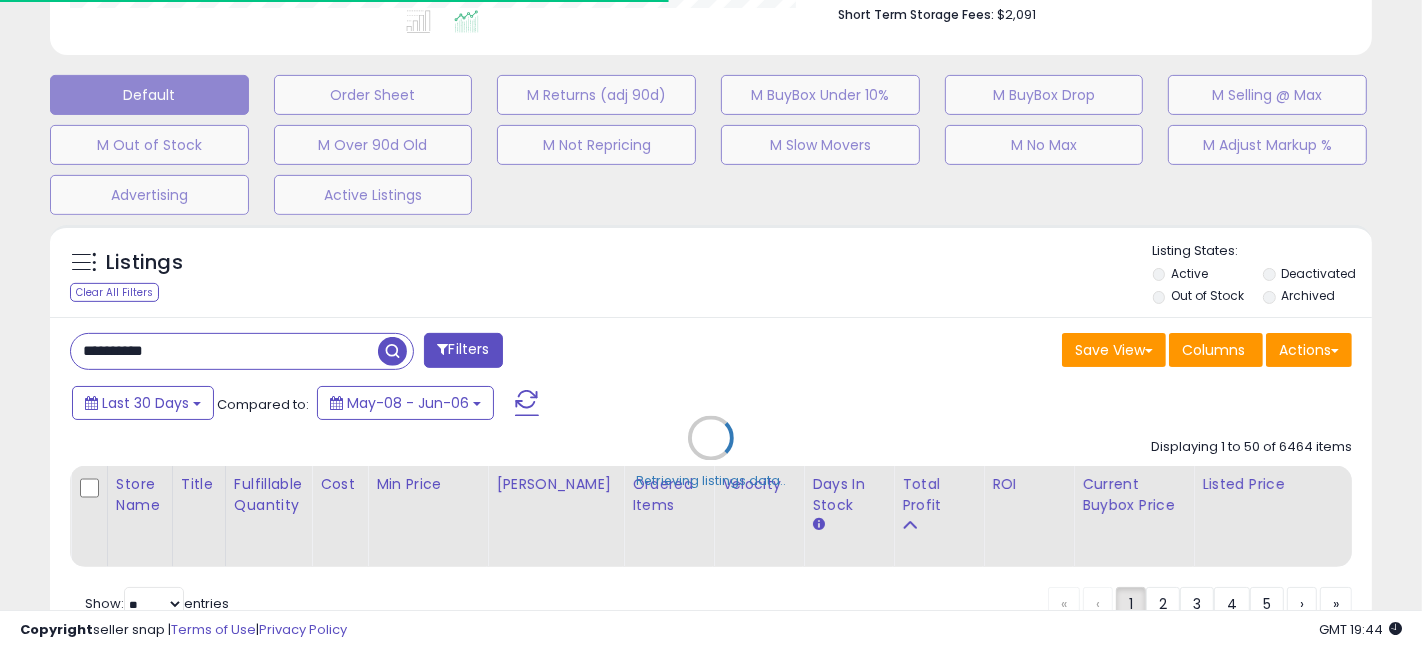 scroll, scrollTop: 999590, scrollLeft: 999234, axis: both 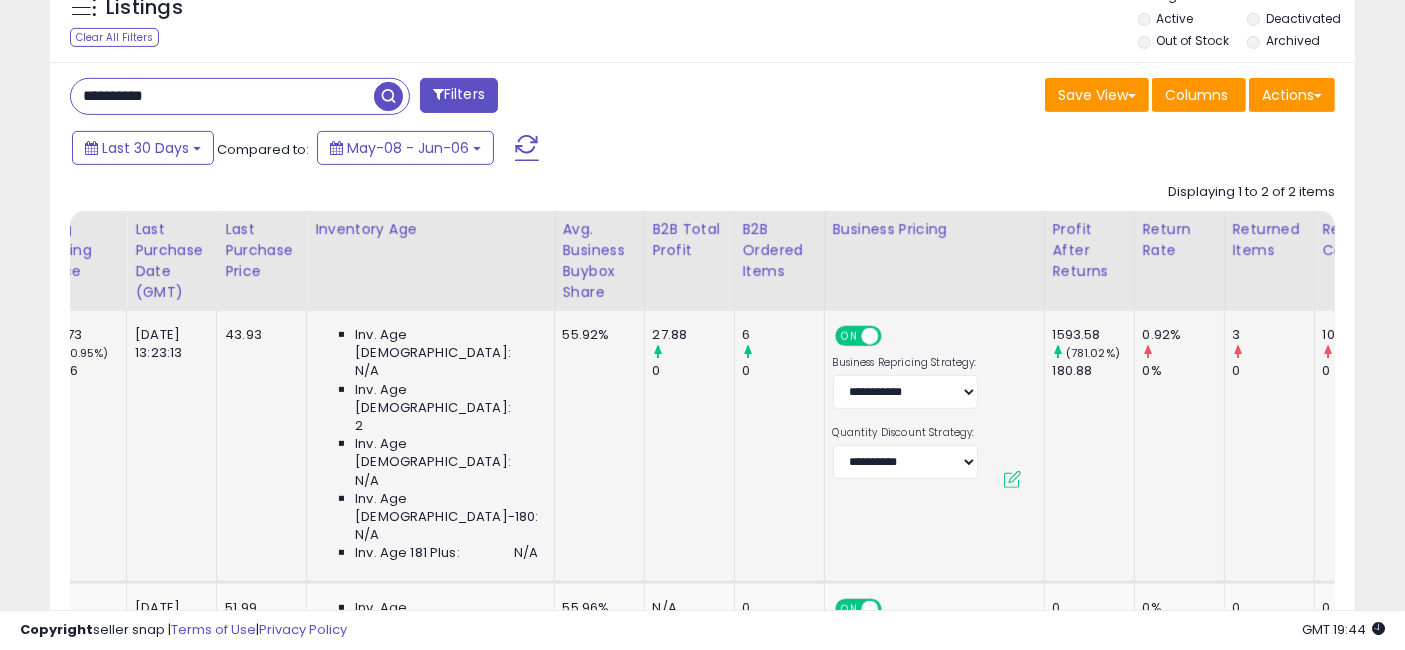 drag, startPoint x: 546, startPoint y: 437, endPoint x: 730, endPoint y: 438, distance: 184.00272 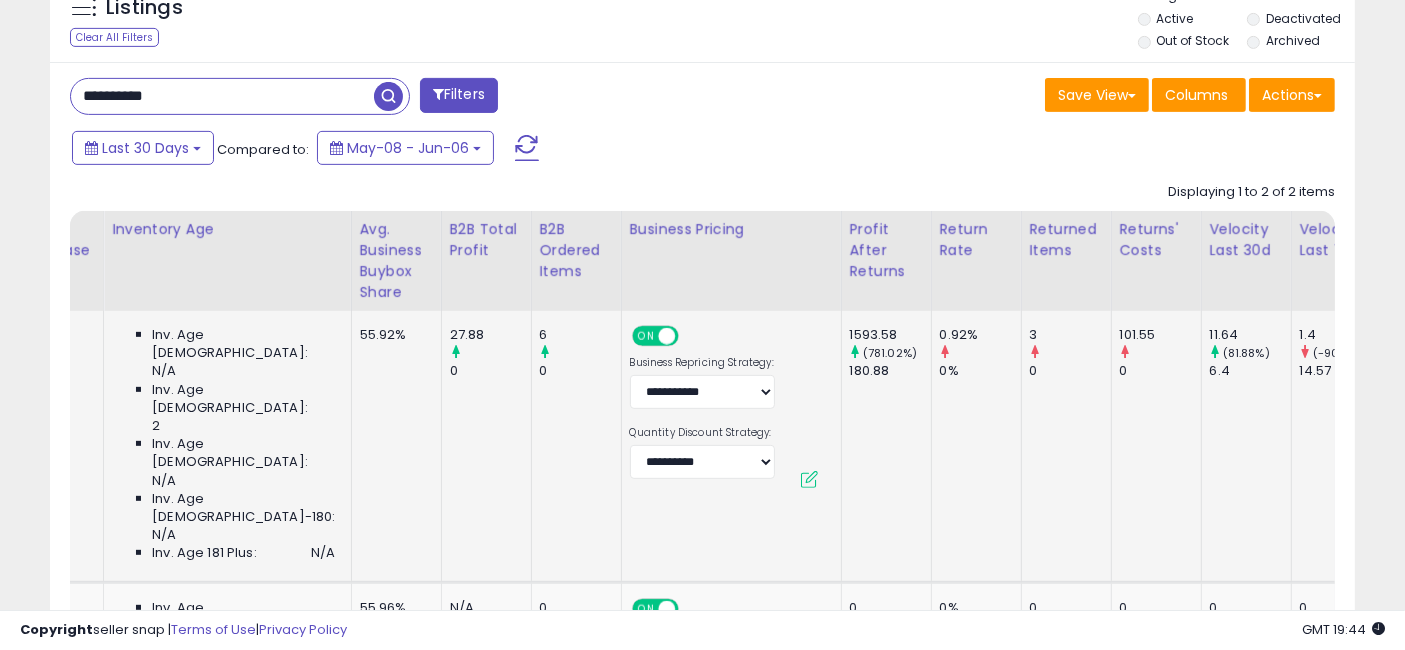 scroll, scrollTop: 0, scrollLeft: 2042, axis: horizontal 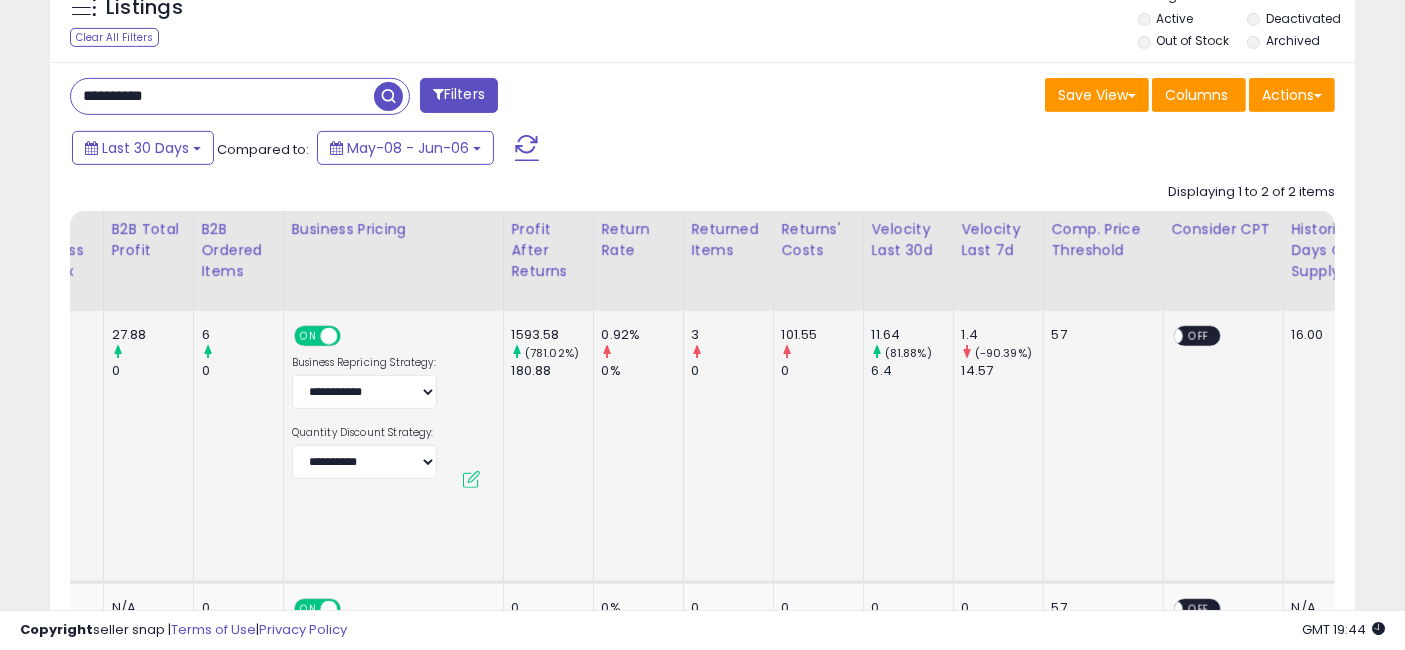 drag, startPoint x: 797, startPoint y: 427, endPoint x: 877, endPoint y: 434, distance: 80.305664 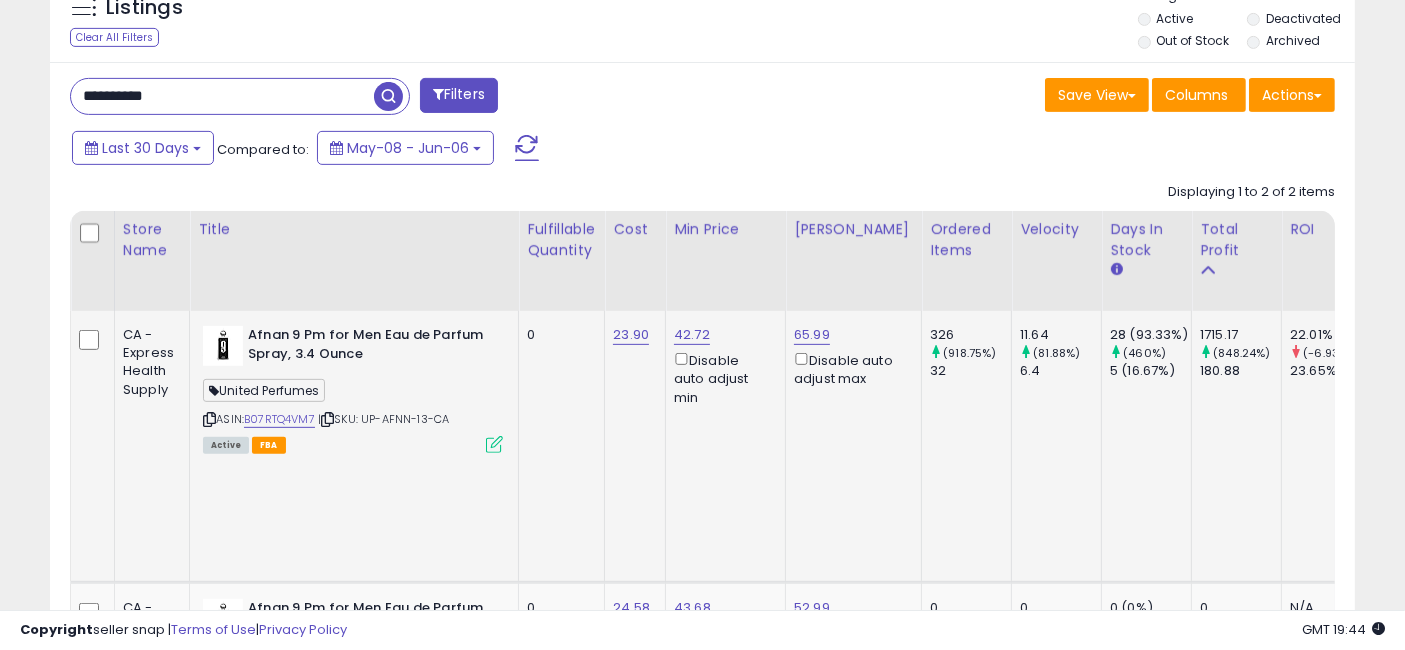drag, startPoint x: 1060, startPoint y: 415, endPoint x: 678, endPoint y: 426, distance: 382.15836 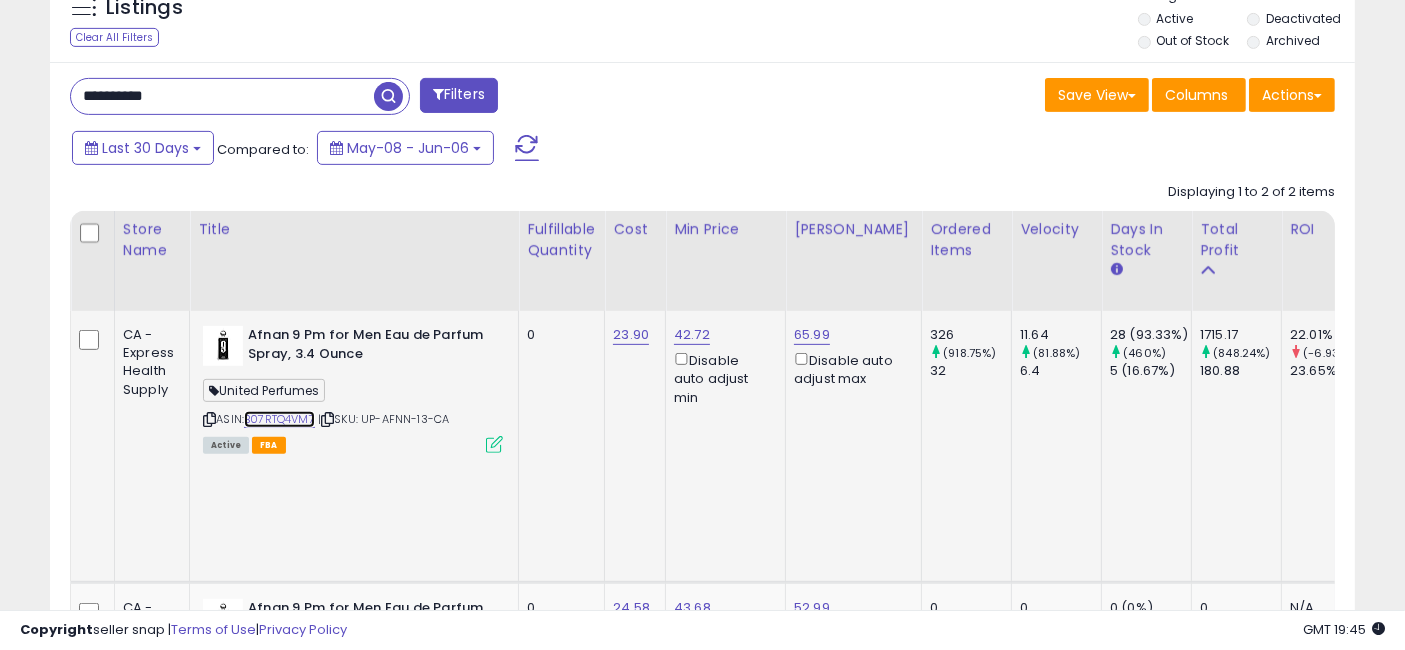 click on "B07RTQ4VM7" at bounding box center [279, 419] 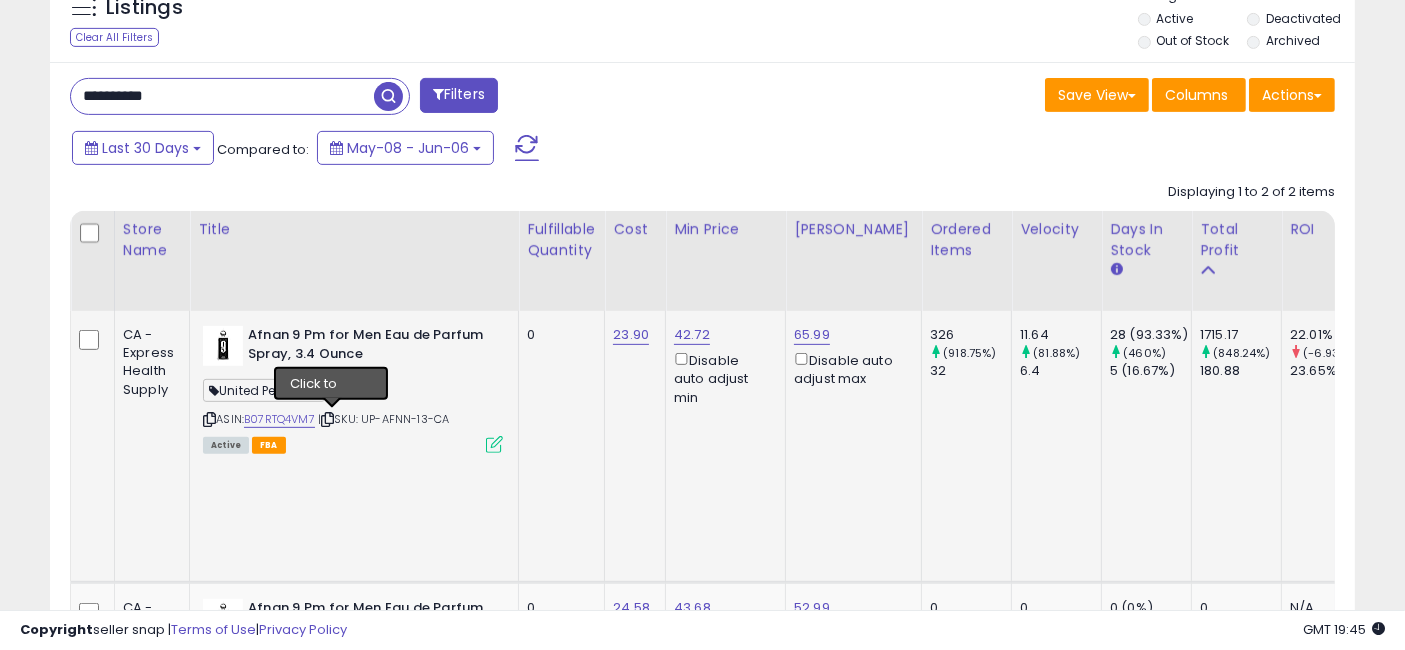 click at bounding box center (327, 419) 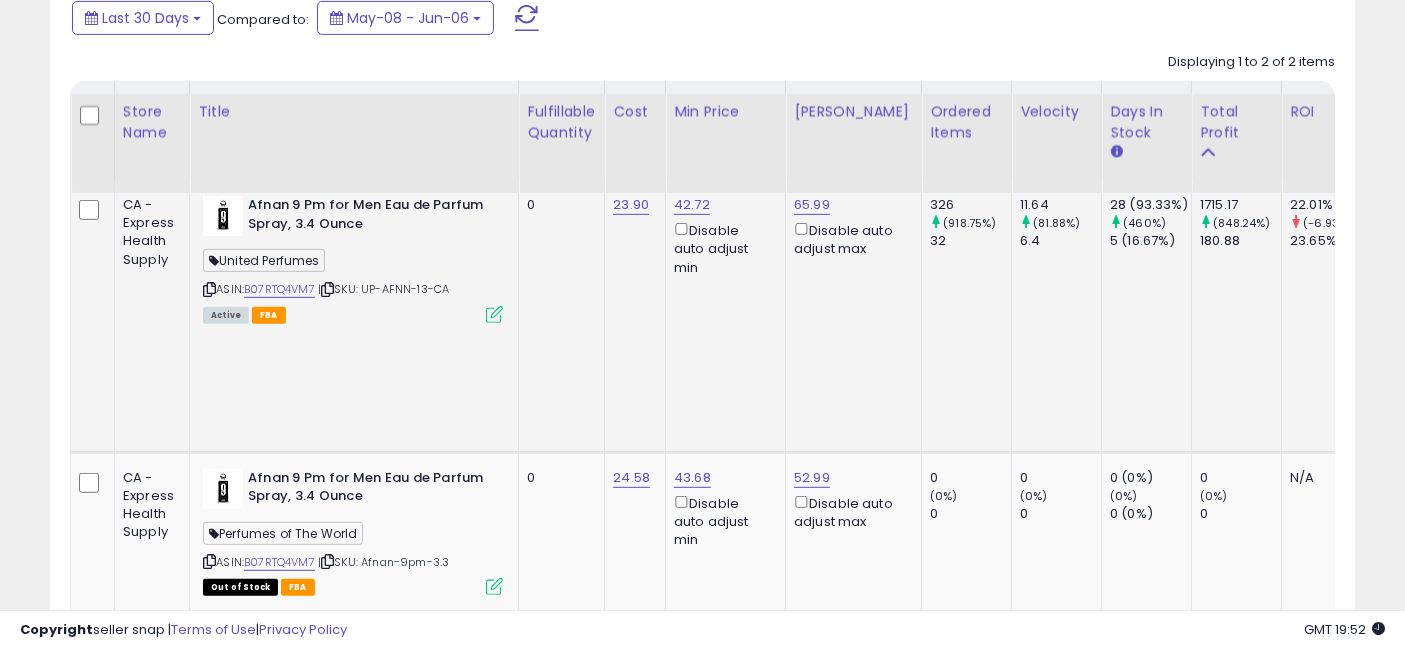 scroll, scrollTop: 810, scrollLeft: 0, axis: vertical 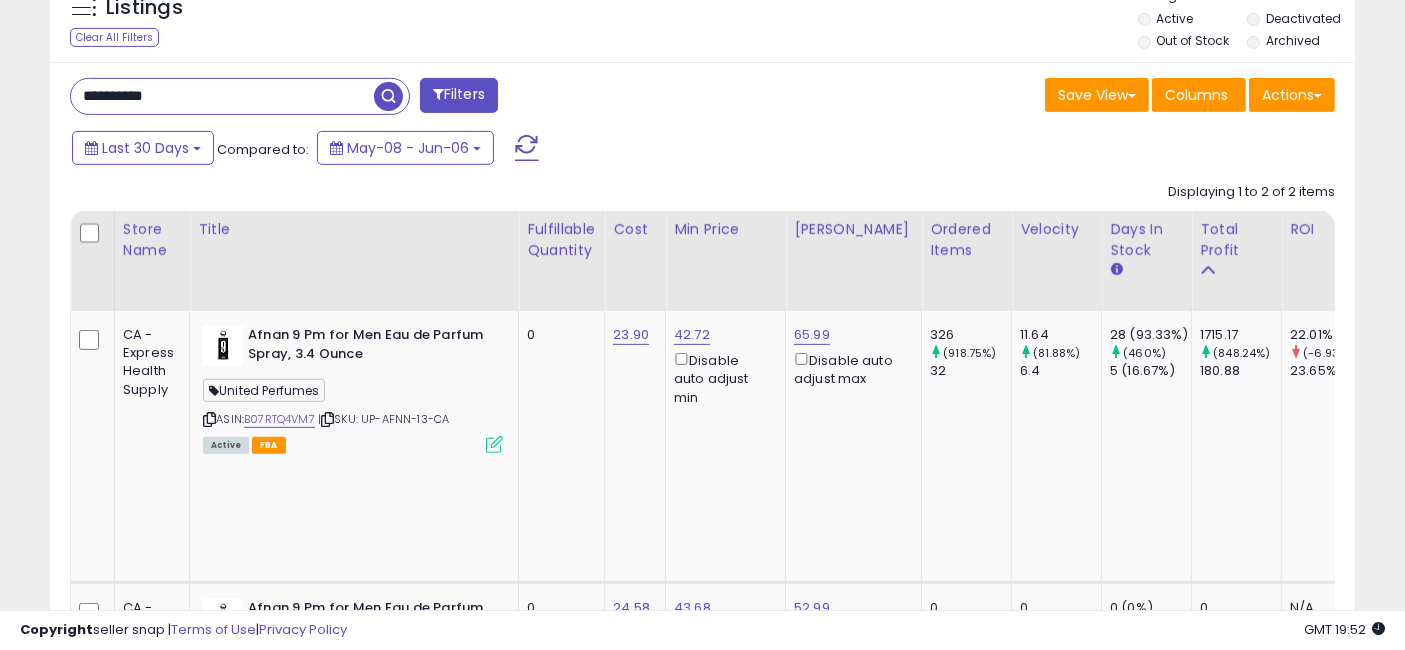 click on "**********" at bounding box center (222, 96) 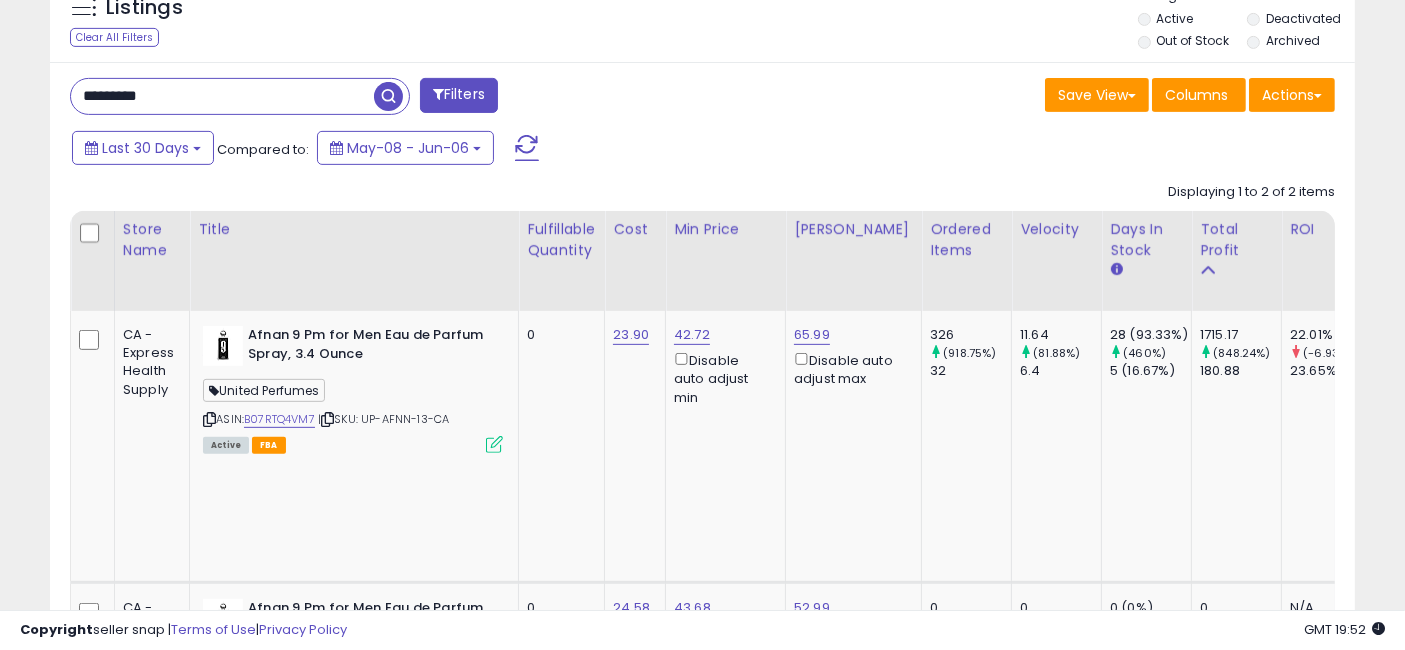 type on "*********" 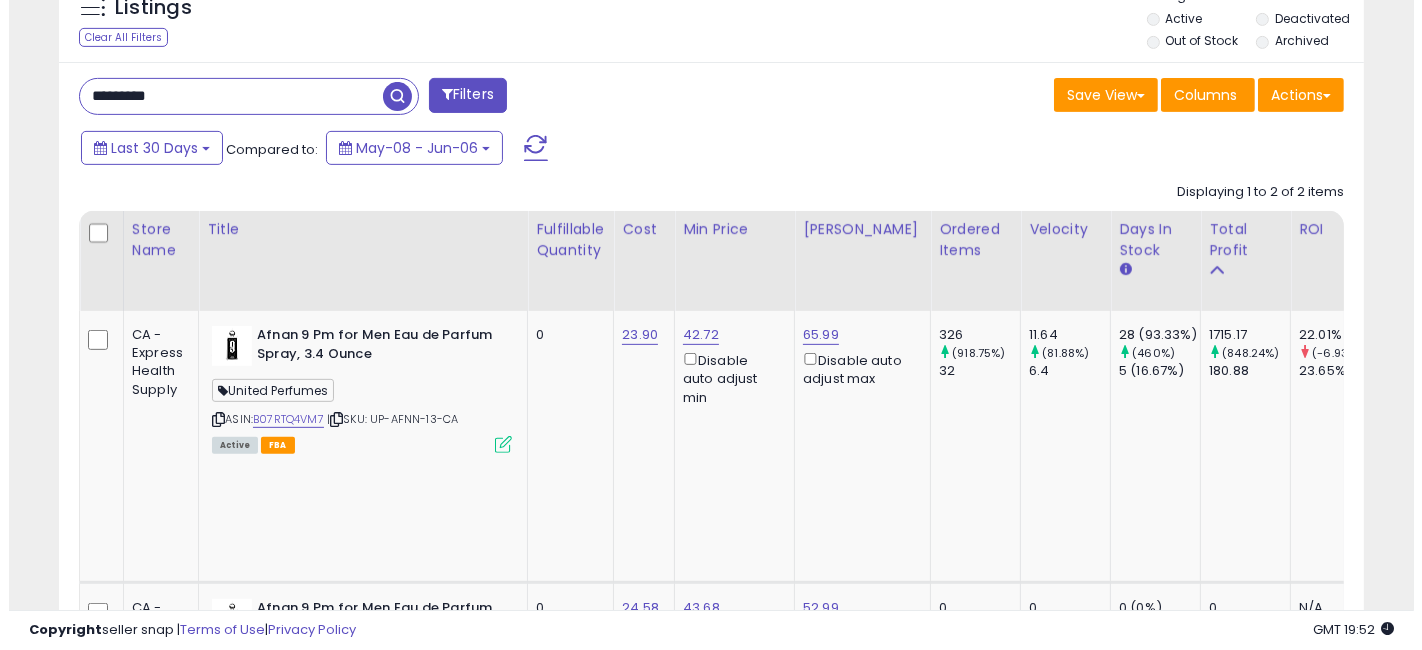 scroll, scrollTop: 641, scrollLeft: 0, axis: vertical 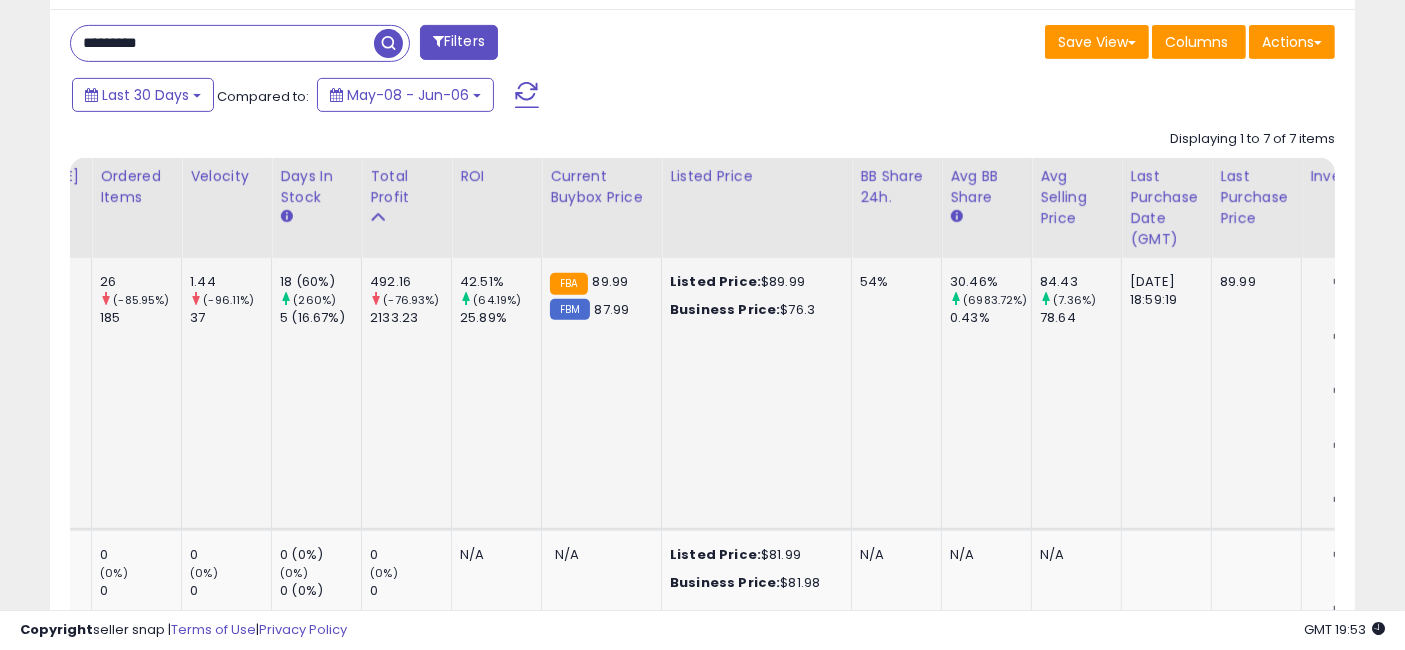 drag, startPoint x: 551, startPoint y: 354, endPoint x: 726, endPoint y: 361, distance: 175.13994 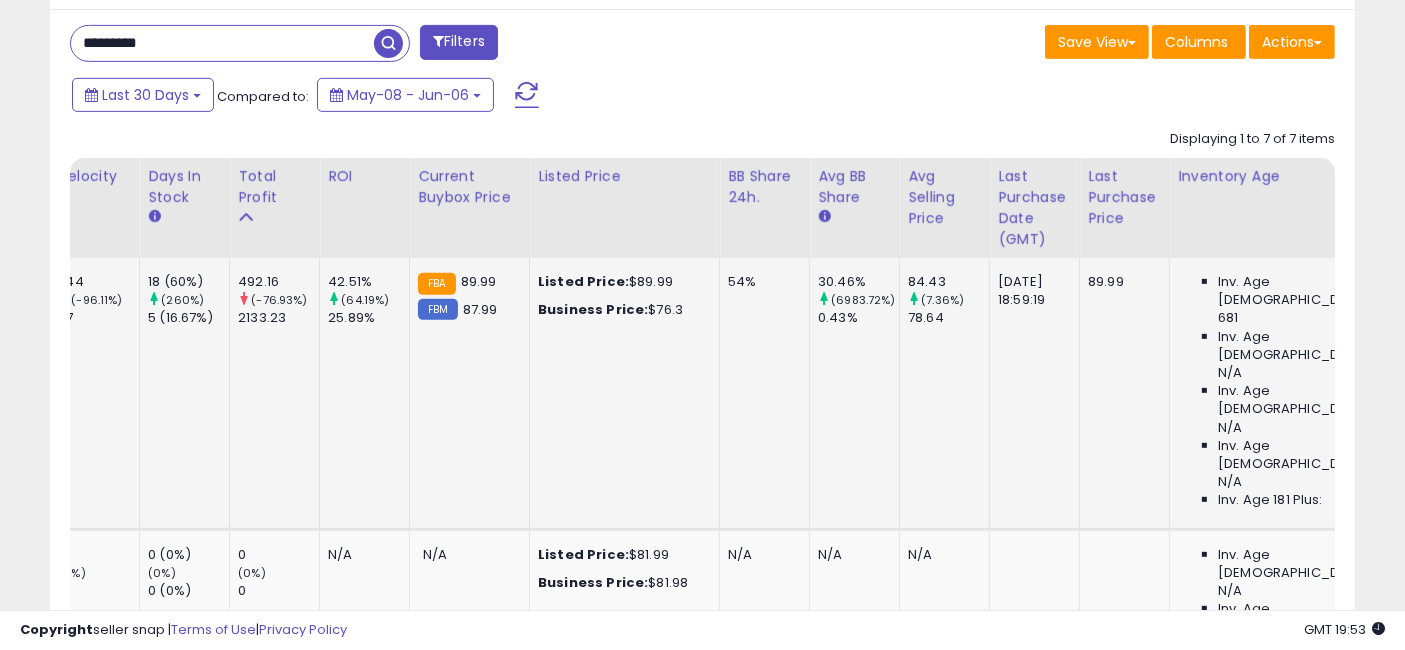 scroll, scrollTop: 0, scrollLeft: 935, axis: horizontal 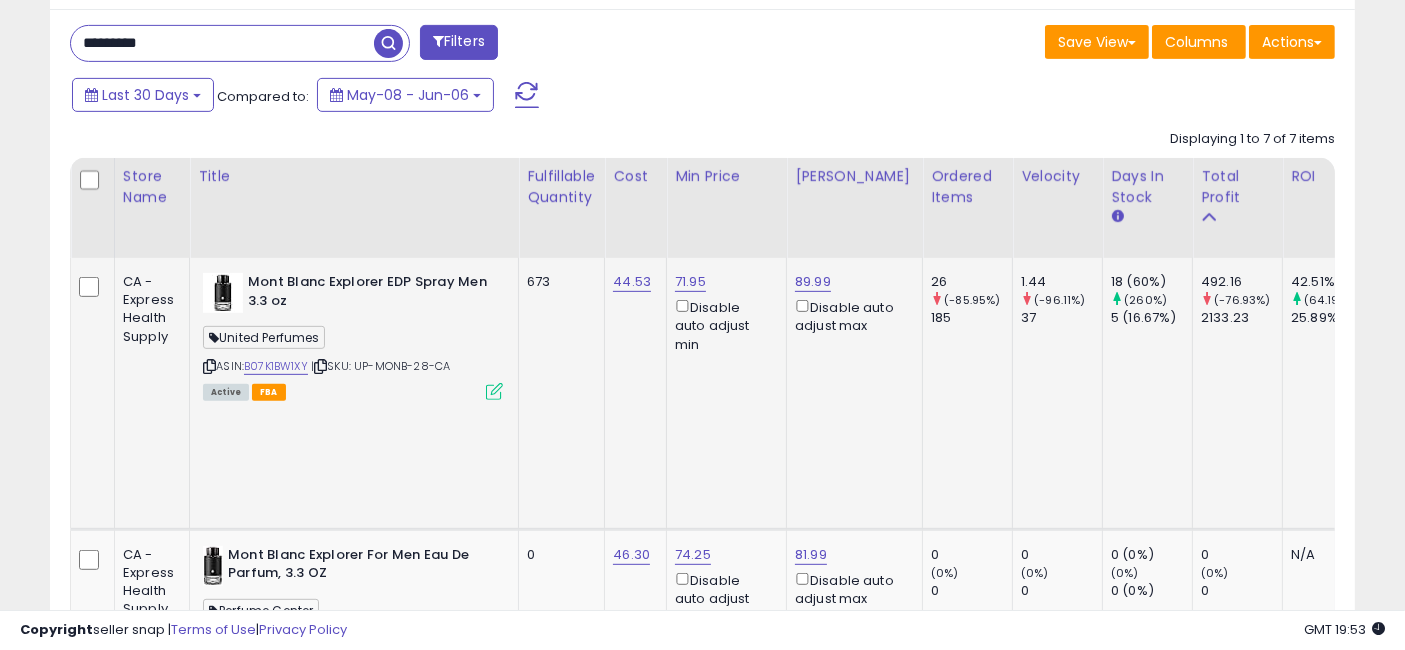 drag, startPoint x: 737, startPoint y: 362, endPoint x: 410, endPoint y: 356, distance: 327.05505 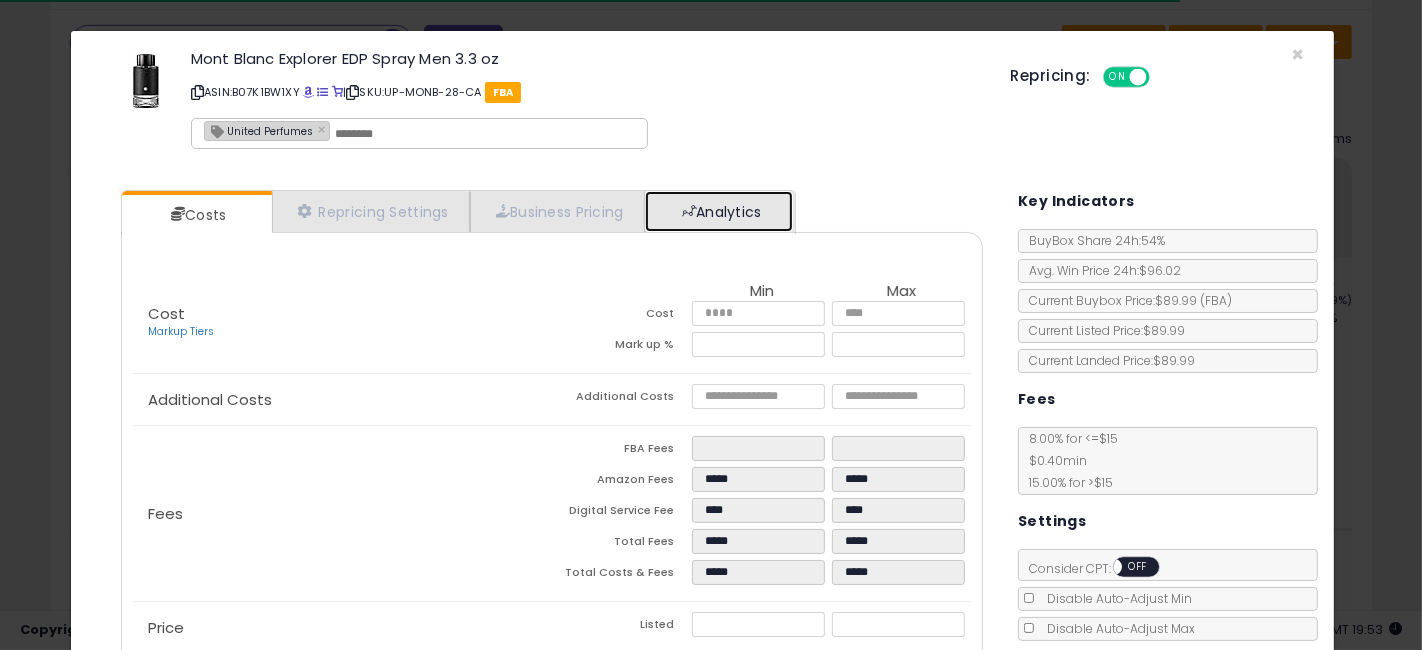 click on "Analytics" at bounding box center [719, 211] 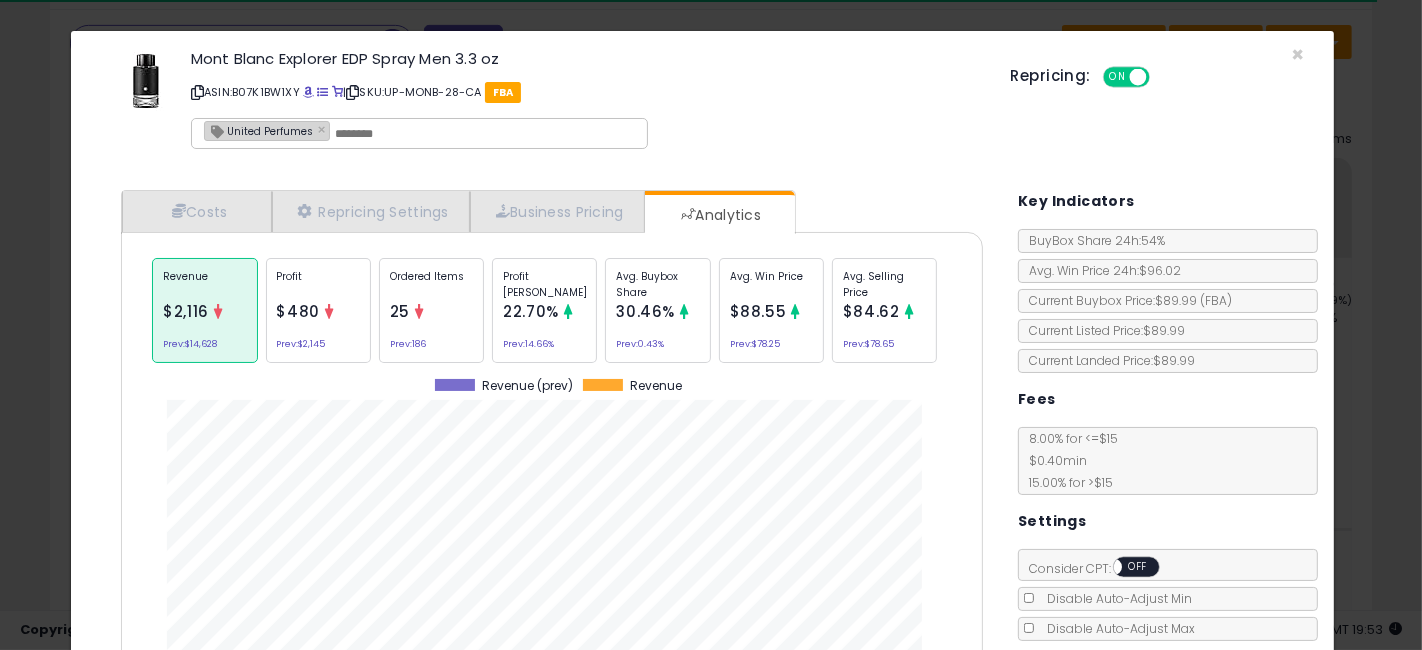 click on "Avg. Buybox Share" at bounding box center (657, 284) 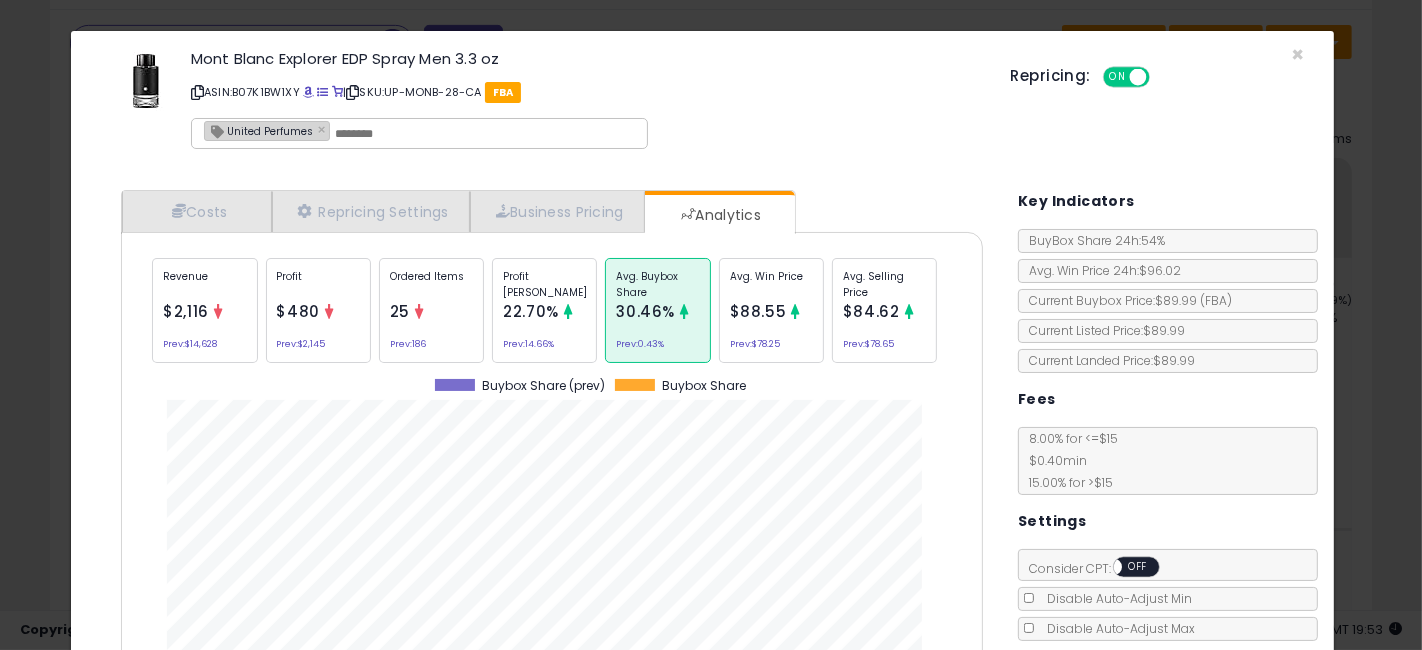click on "× Close
Mont Blanc Explorer EDP Spray Men 3.3 oz
ASIN:  B07K1BW1XY
|
SKU:  UP-MONB-28-CA
FBA
United Perfumes ×
Repricing:
ON   OFF
Retrieving listing data..." 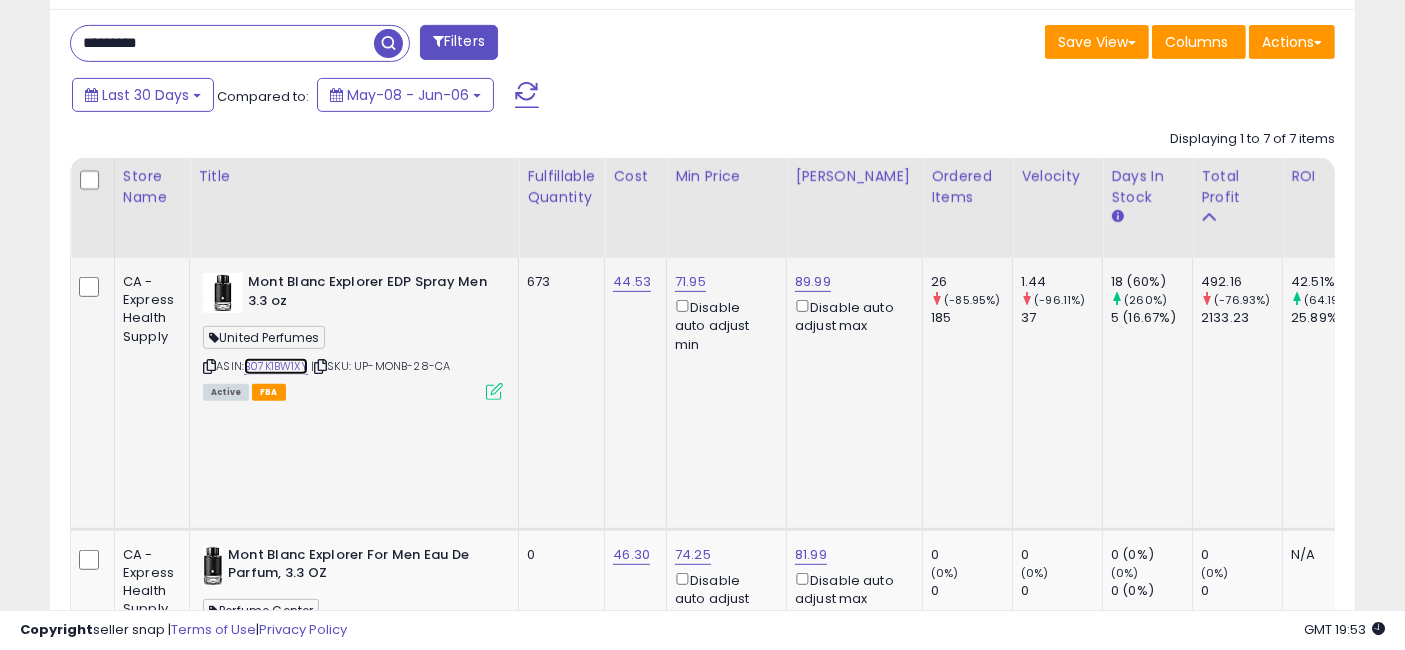 click on "B07K1BW1XY" at bounding box center [276, 366] 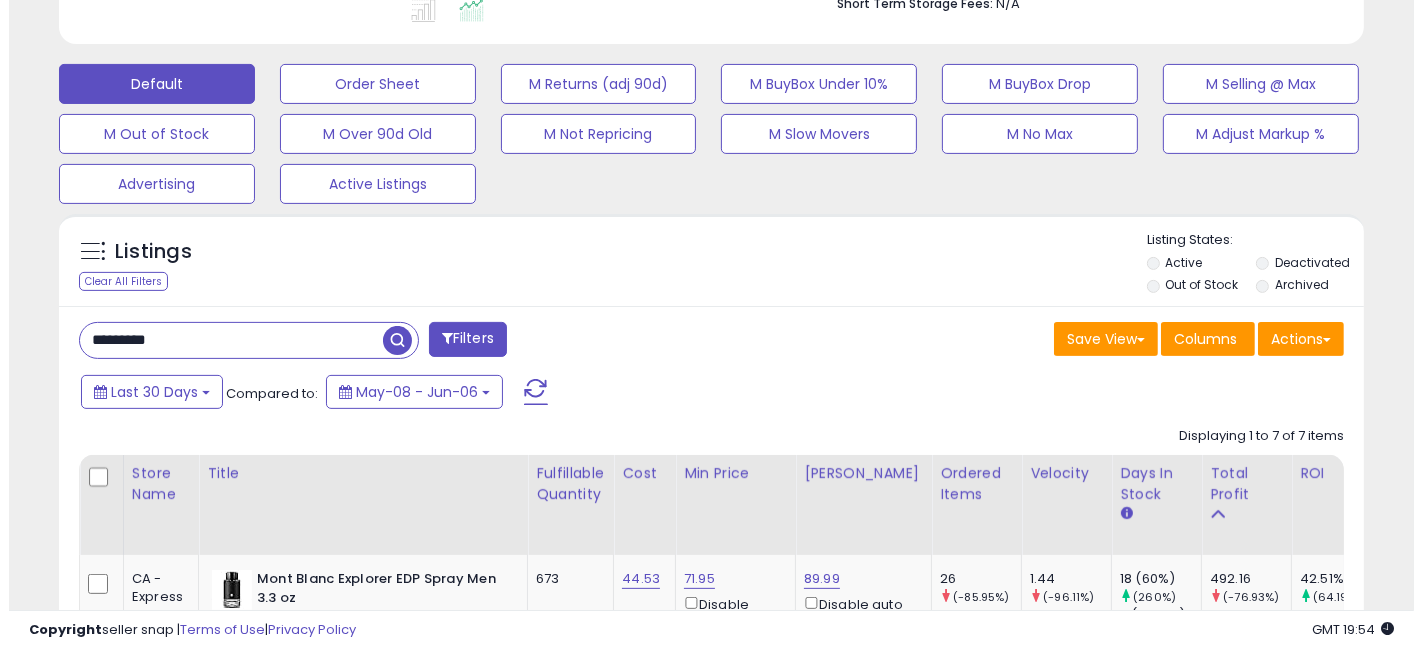 scroll, scrollTop: 457, scrollLeft: 0, axis: vertical 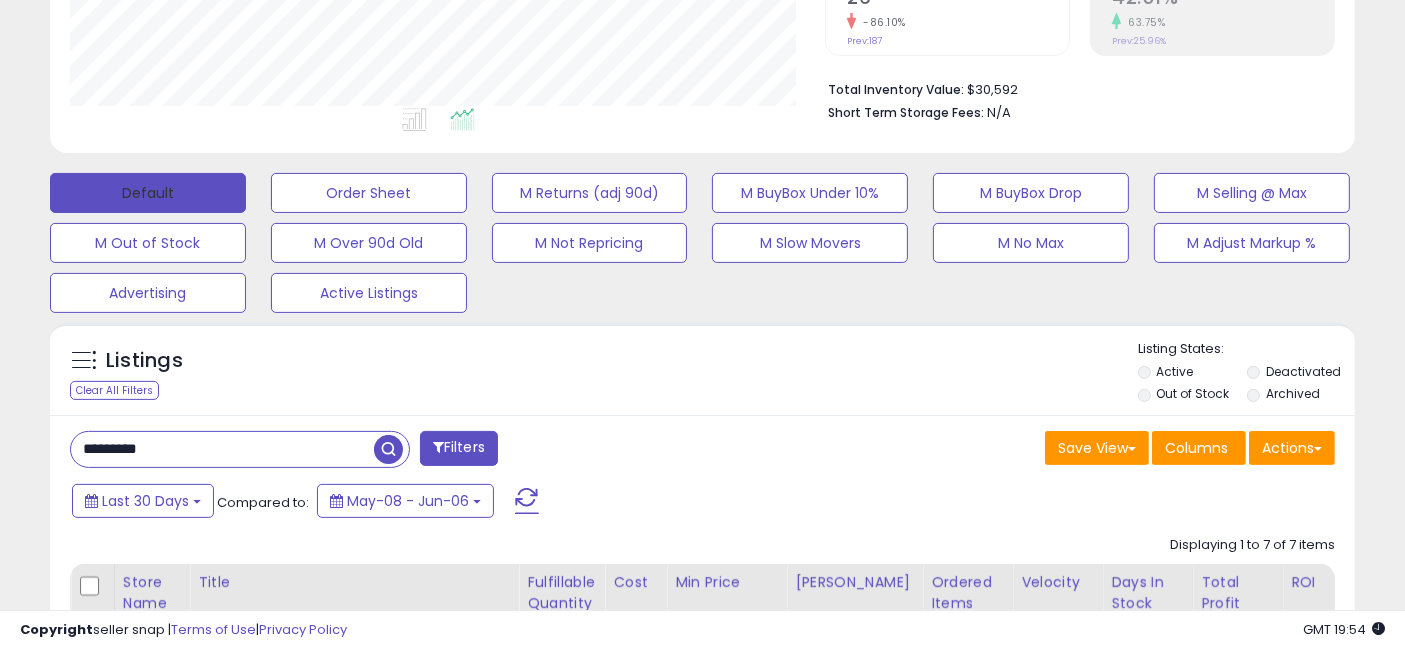 click on "Default" at bounding box center [148, 193] 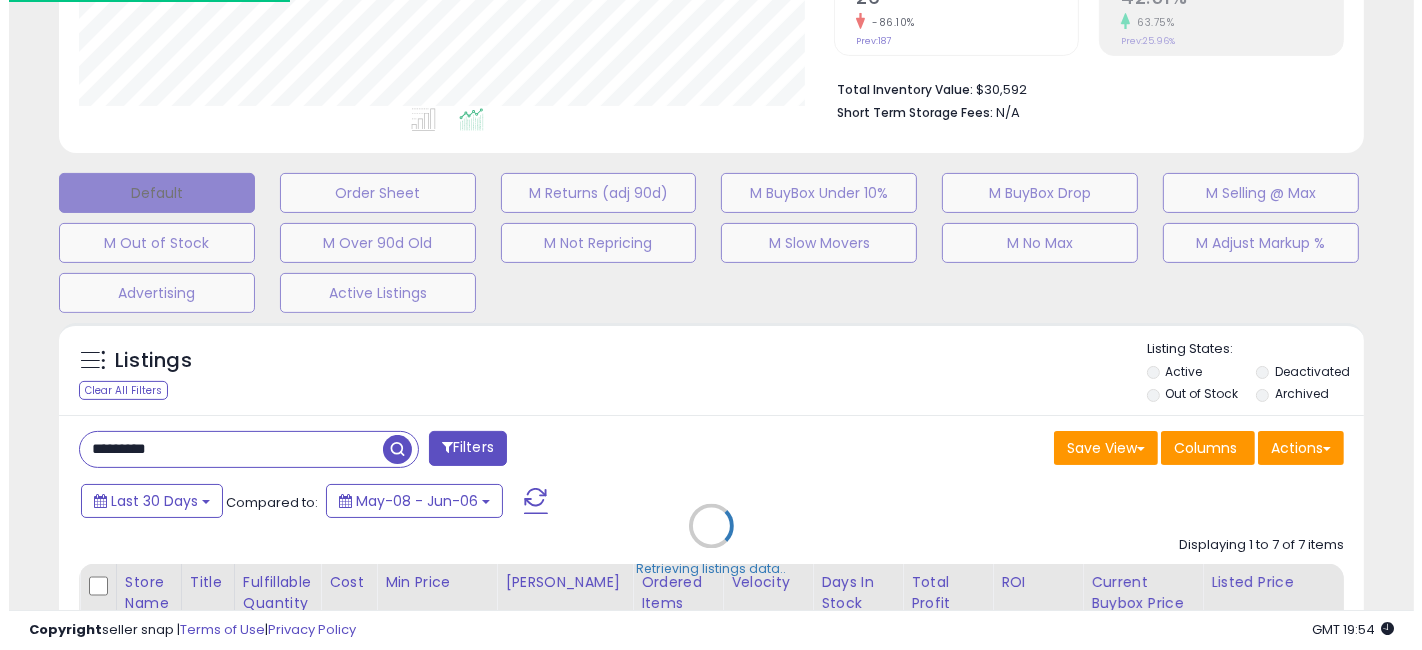 scroll, scrollTop: 999590, scrollLeft: 999234, axis: both 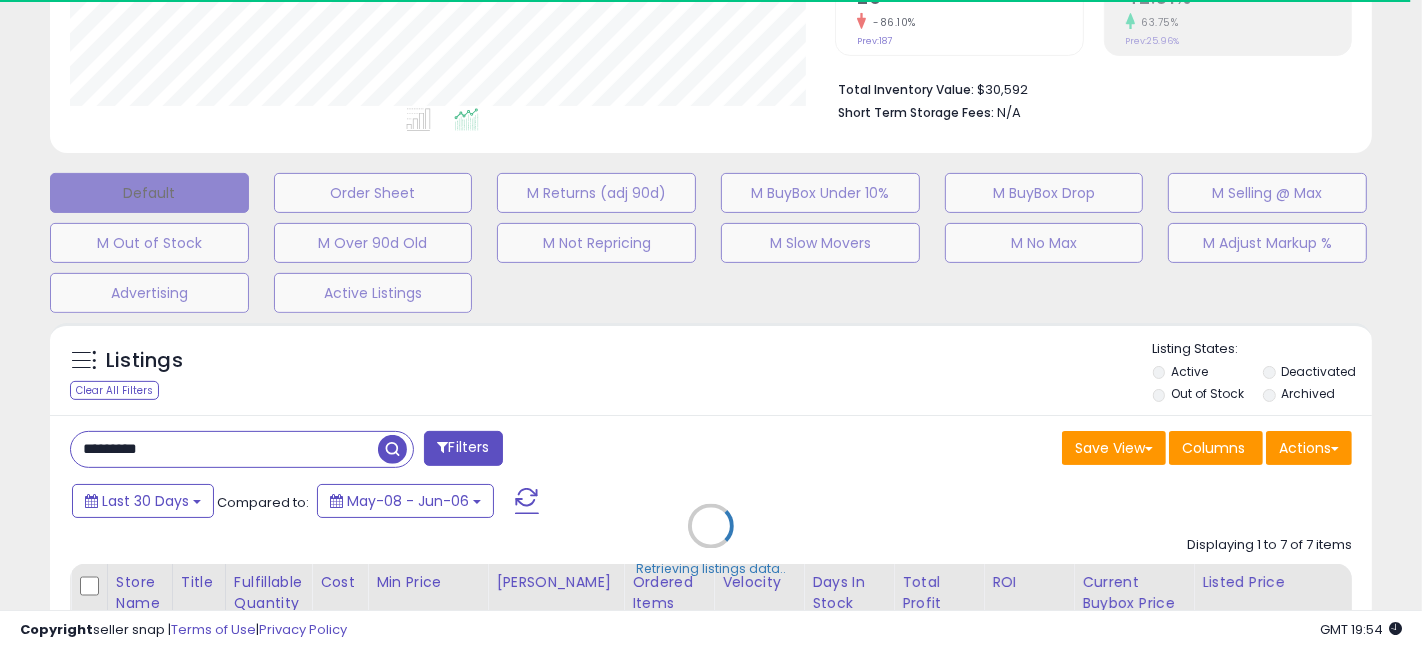 type 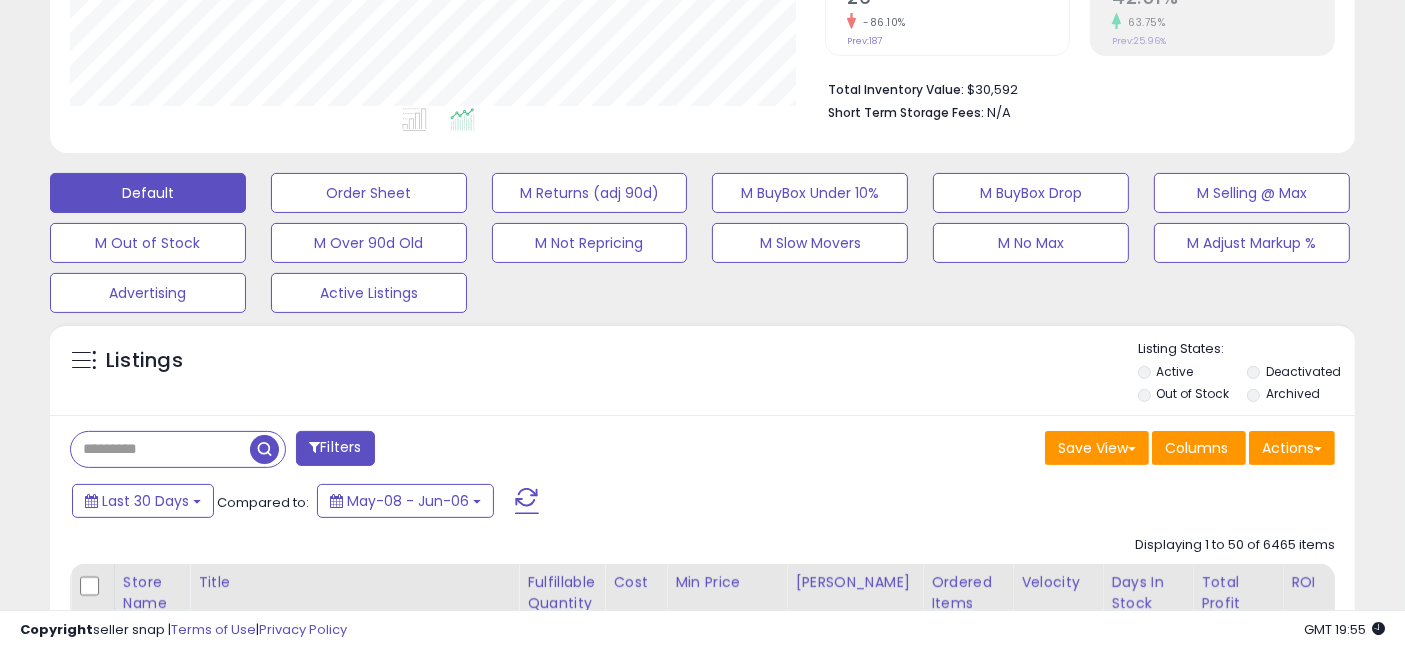 scroll, scrollTop: 410, scrollLeft: 755, axis: both 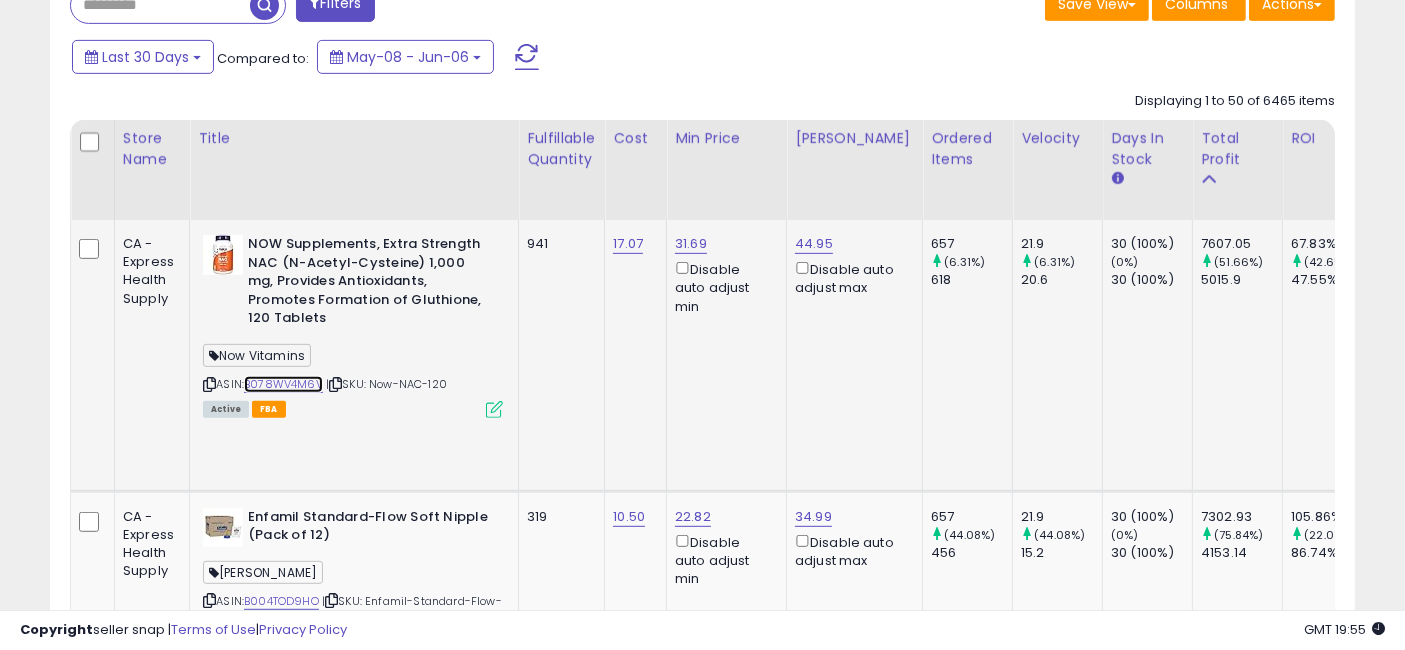 click on "B078WV4M6V" at bounding box center [283, 384] 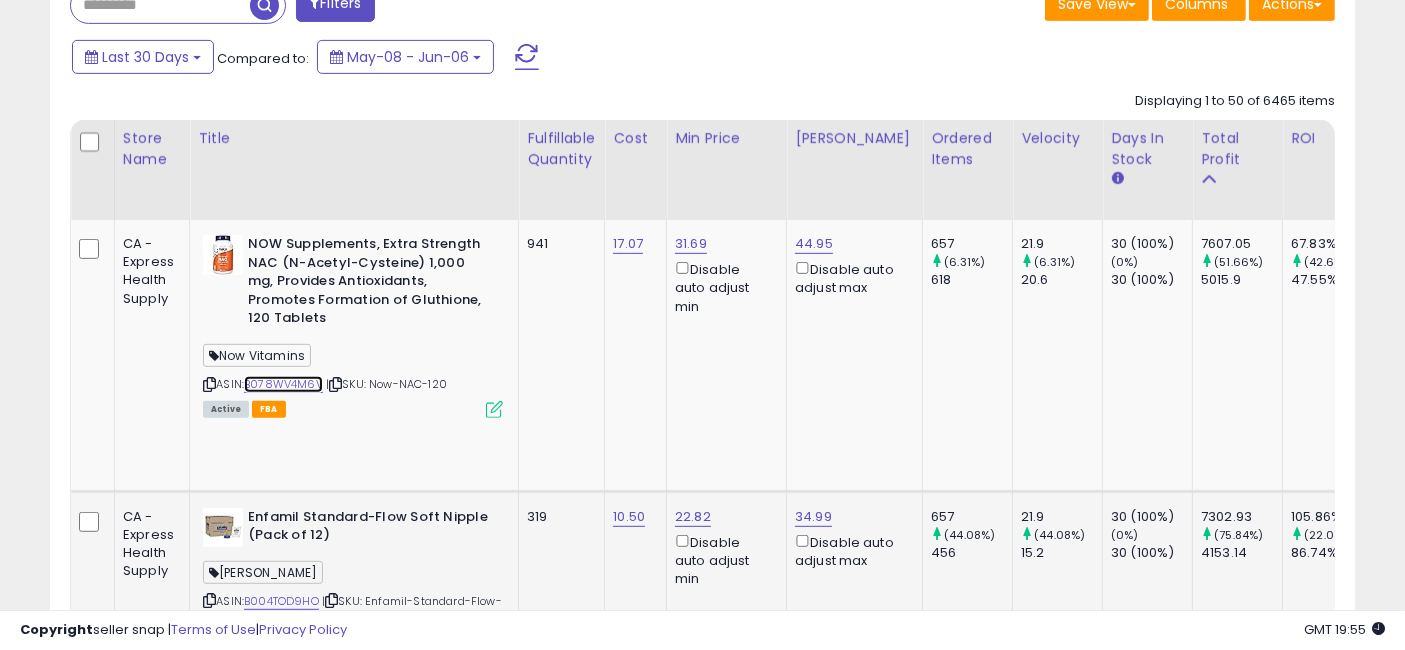 scroll, scrollTop: 999590, scrollLeft: 999244, axis: both 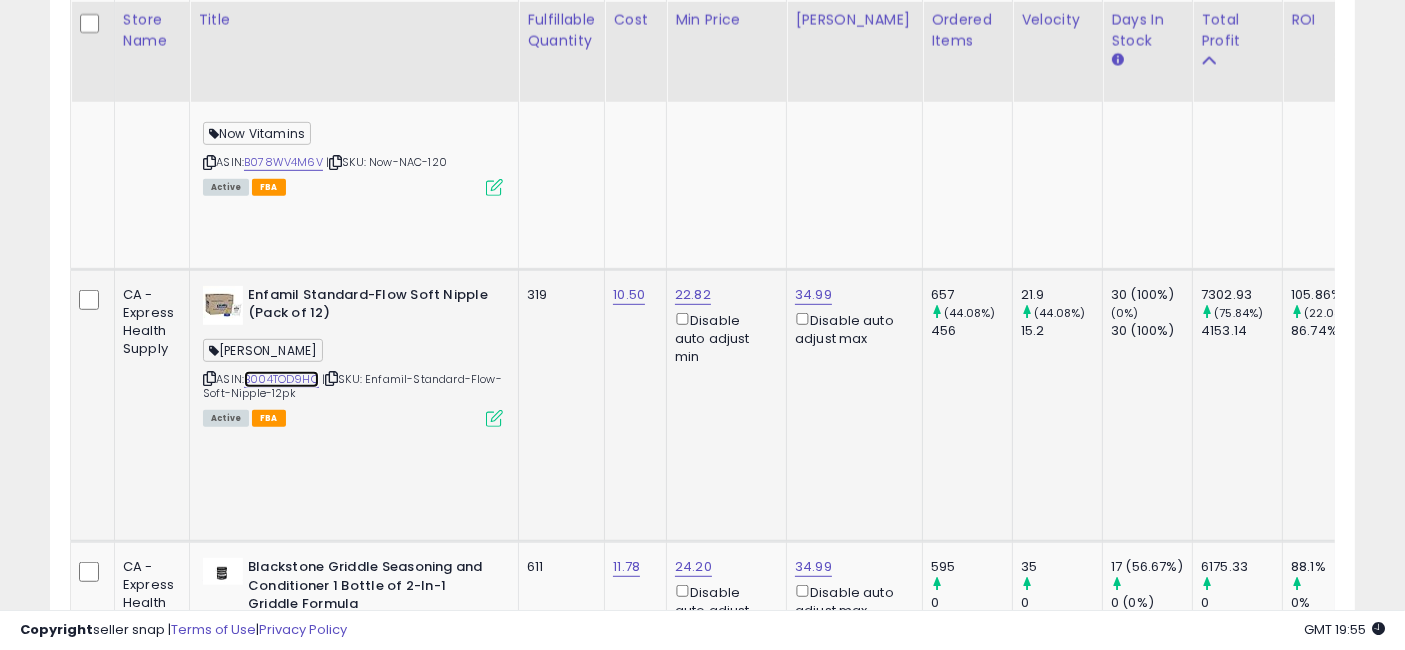 click on "B004TOD9HO" at bounding box center [281, 379] 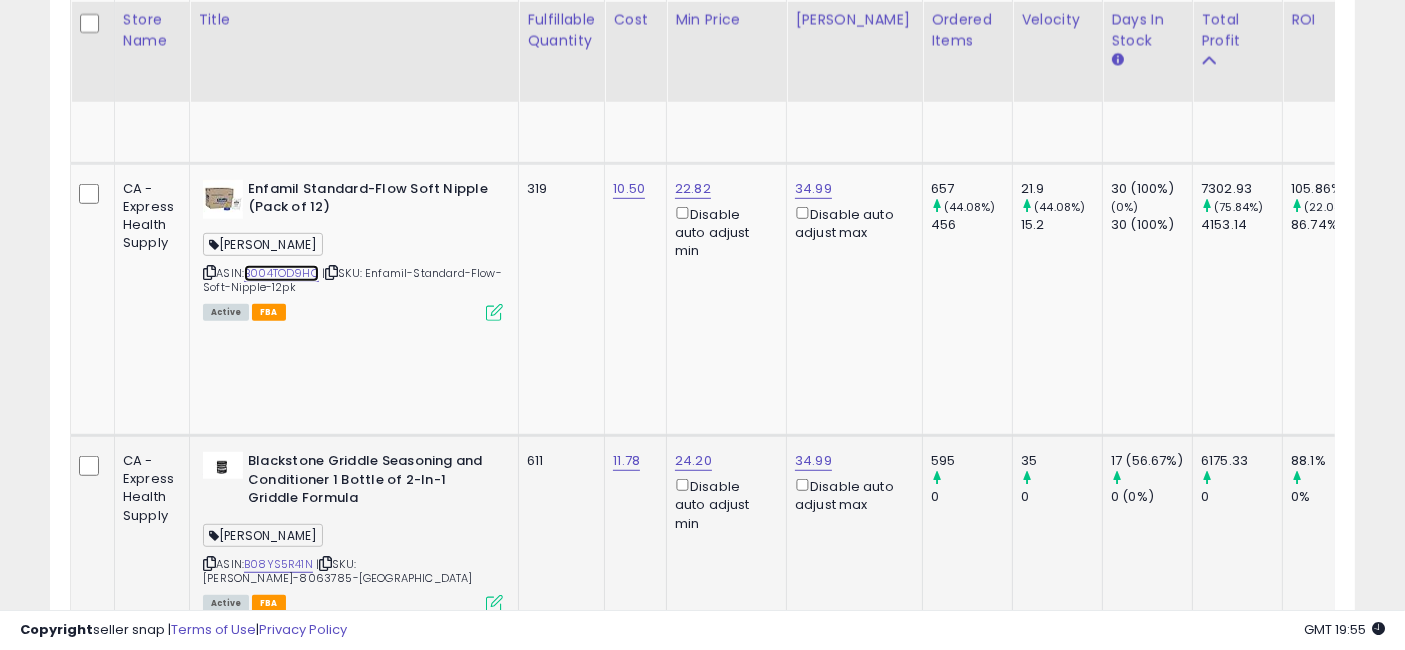 scroll, scrollTop: 1234, scrollLeft: 0, axis: vertical 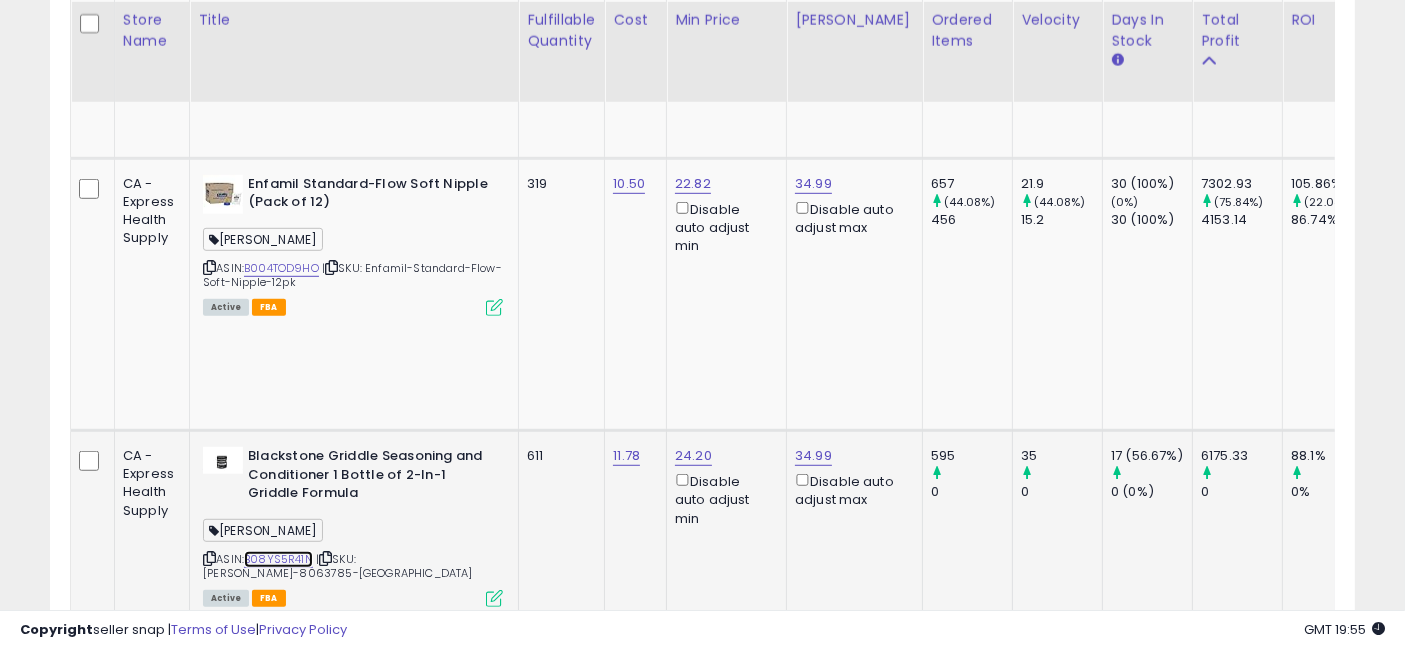 click on "B08YS5R41N" at bounding box center (278, 559) 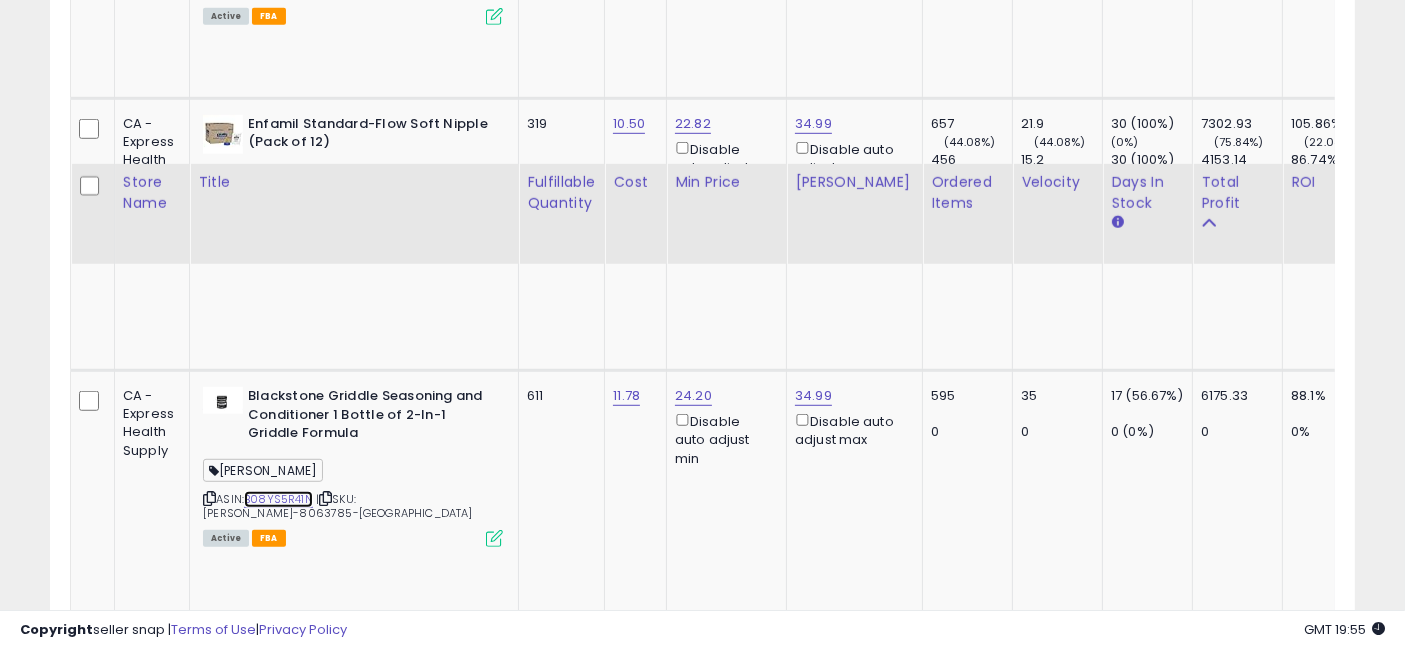scroll, scrollTop: 1457, scrollLeft: 0, axis: vertical 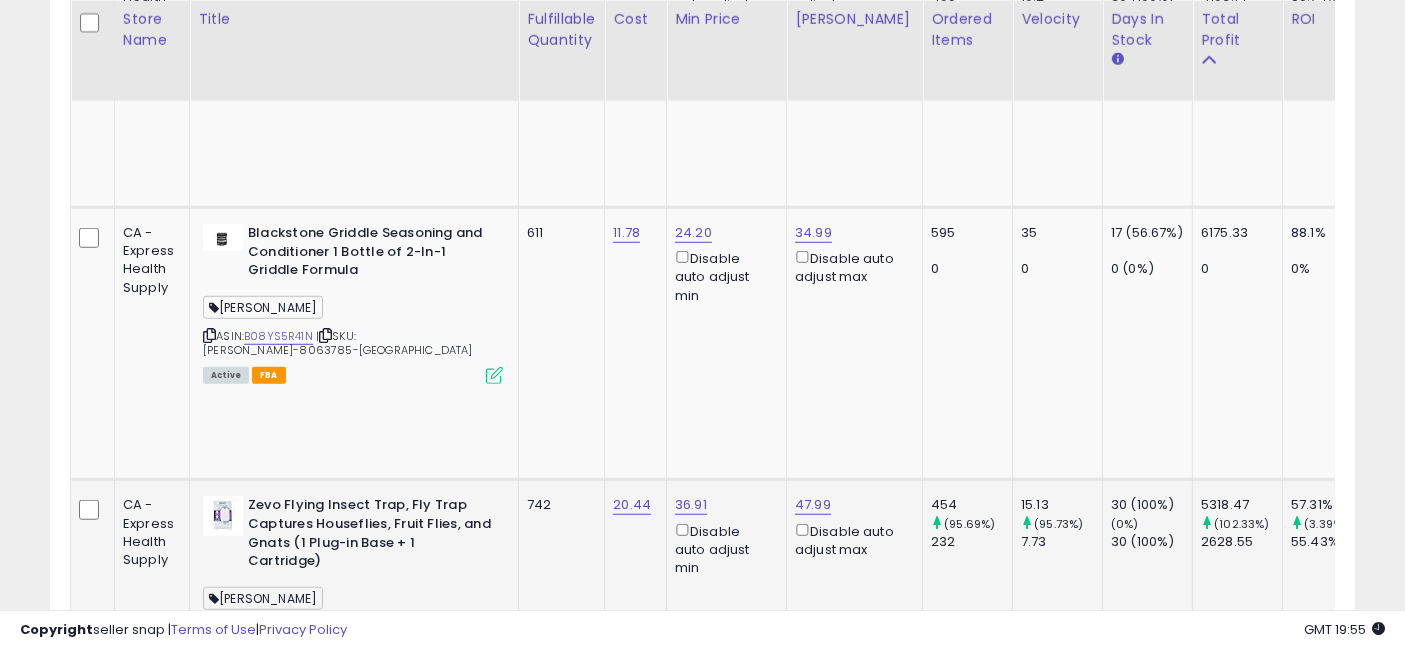 click on "B0BZN4DZFF" at bounding box center (279, 627) 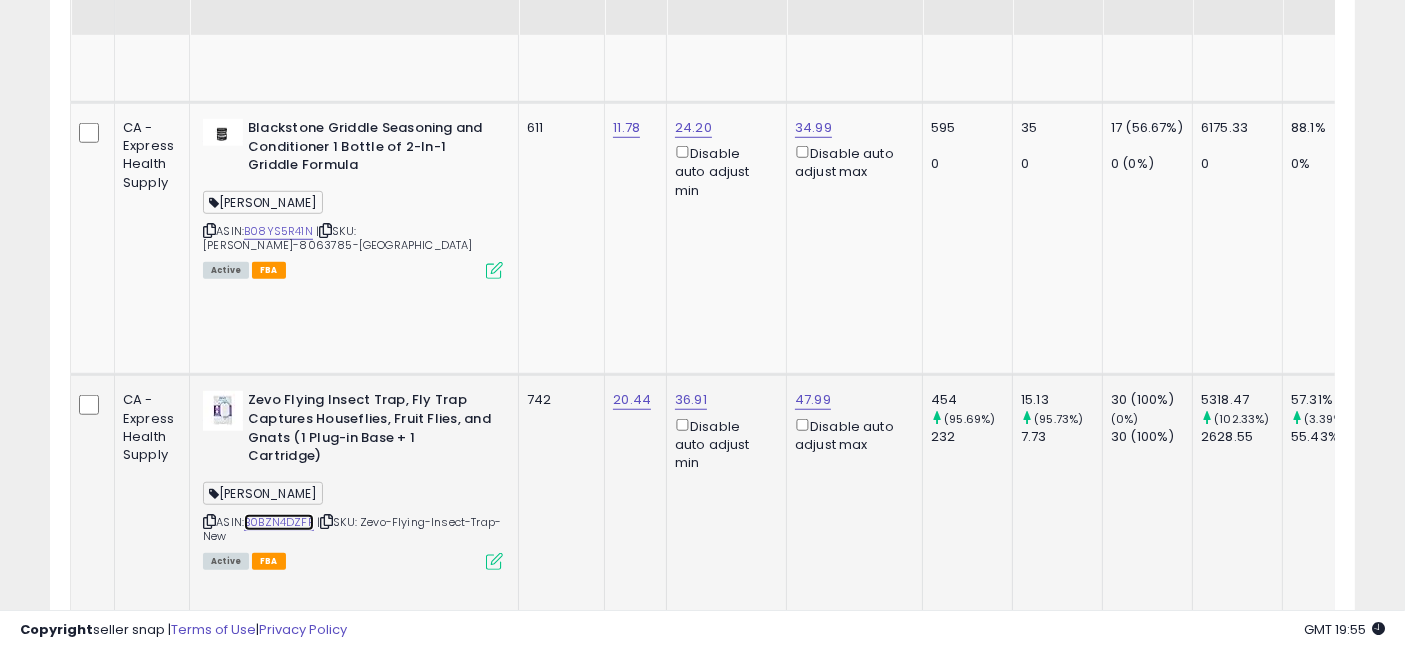 scroll, scrollTop: 1679, scrollLeft: 0, axis: vertical 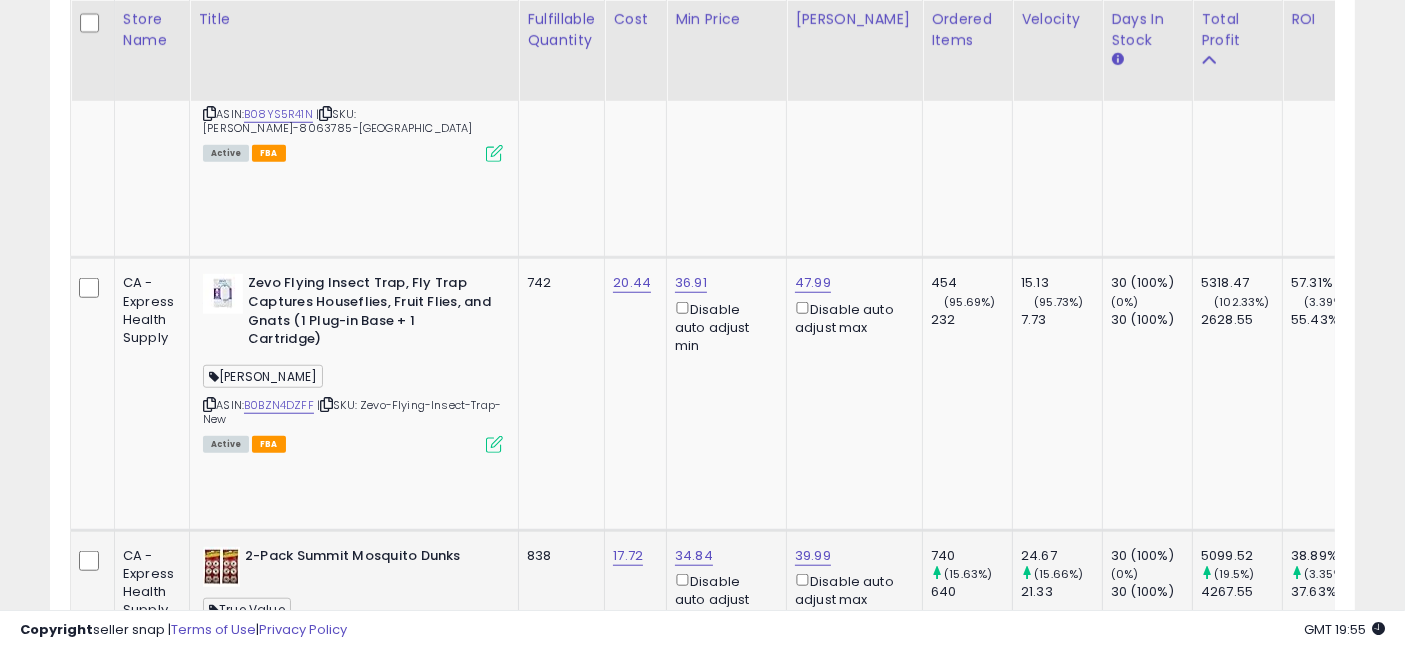 click on "B01LYCI7E3" at bounding box center [274, 638] 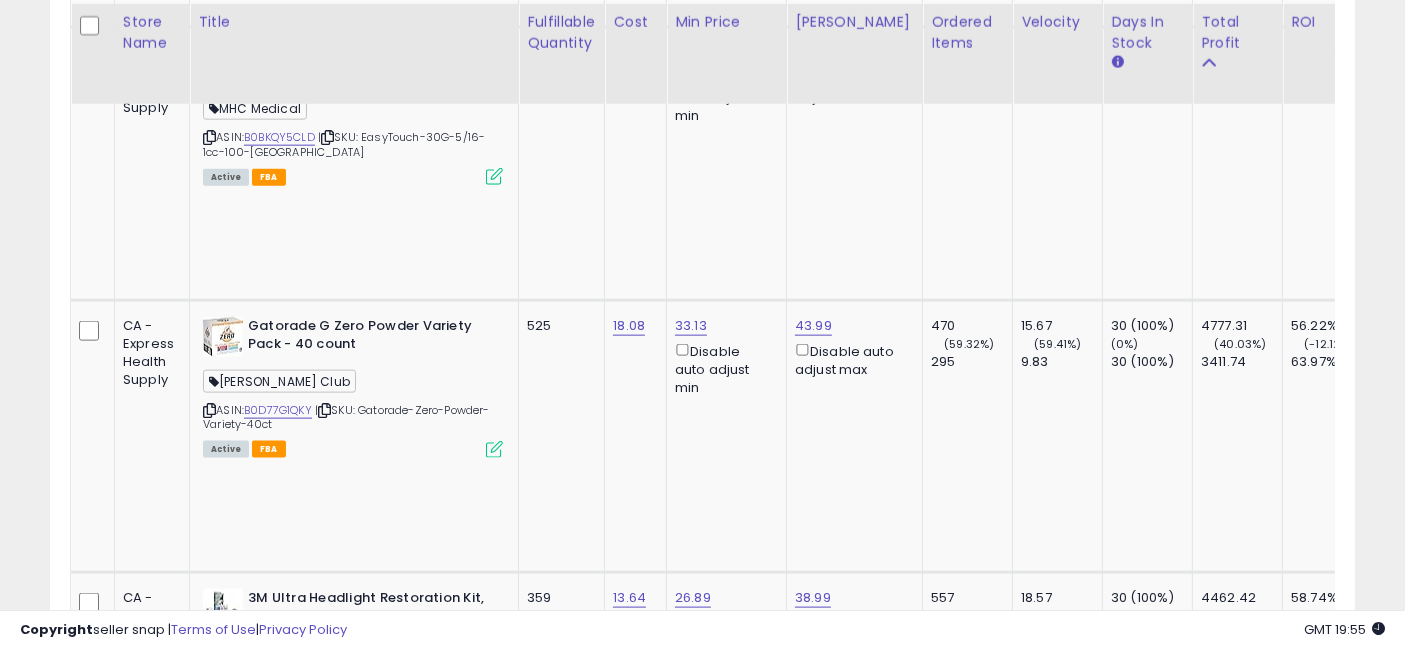 scroll, scrollTop: 2457, scrollLeft: 0, axis: vertical 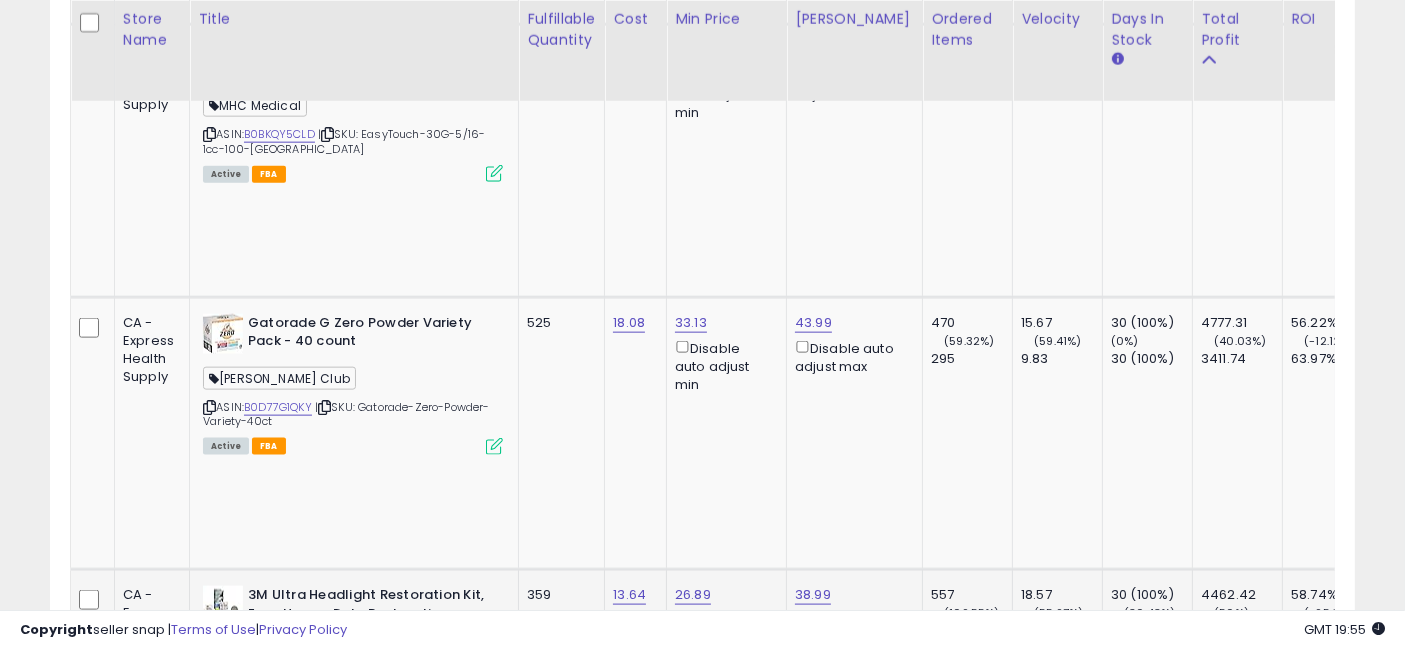 click on "B08745K56G" at bounding box center [280, 698] 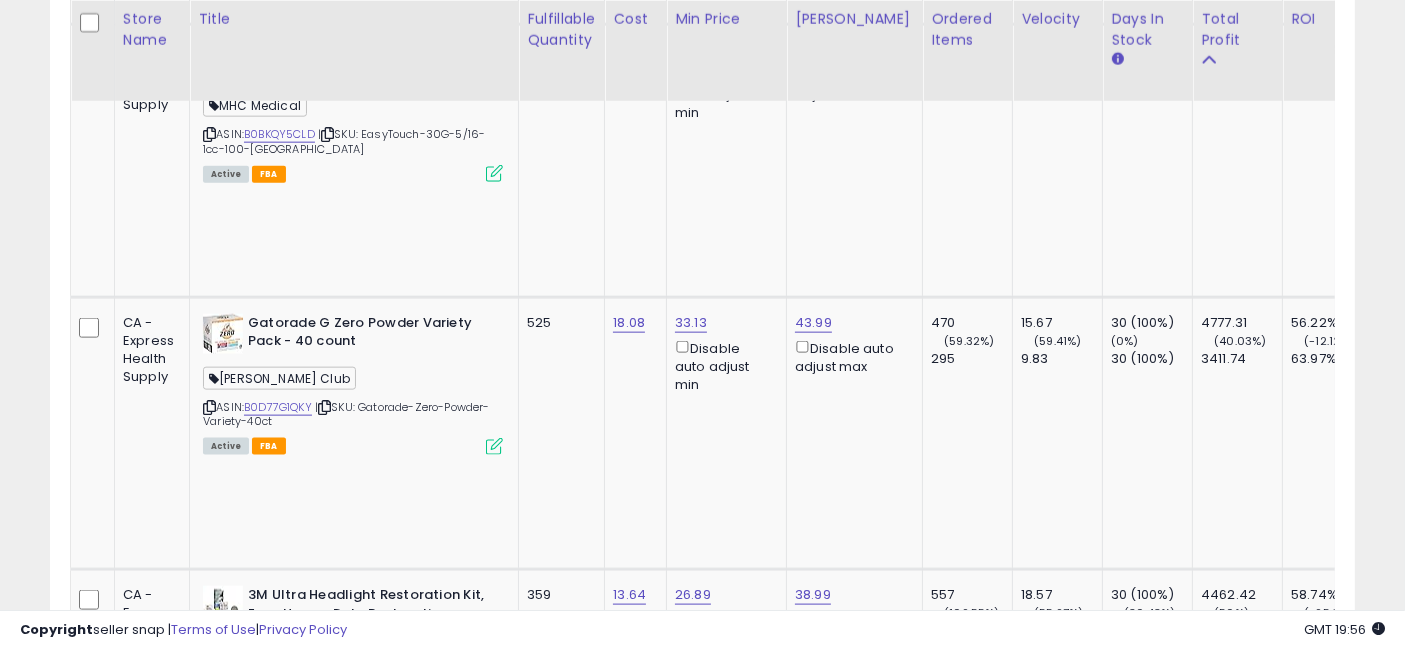 click on "B000BPEZUK" at bounding box center (279, 952) 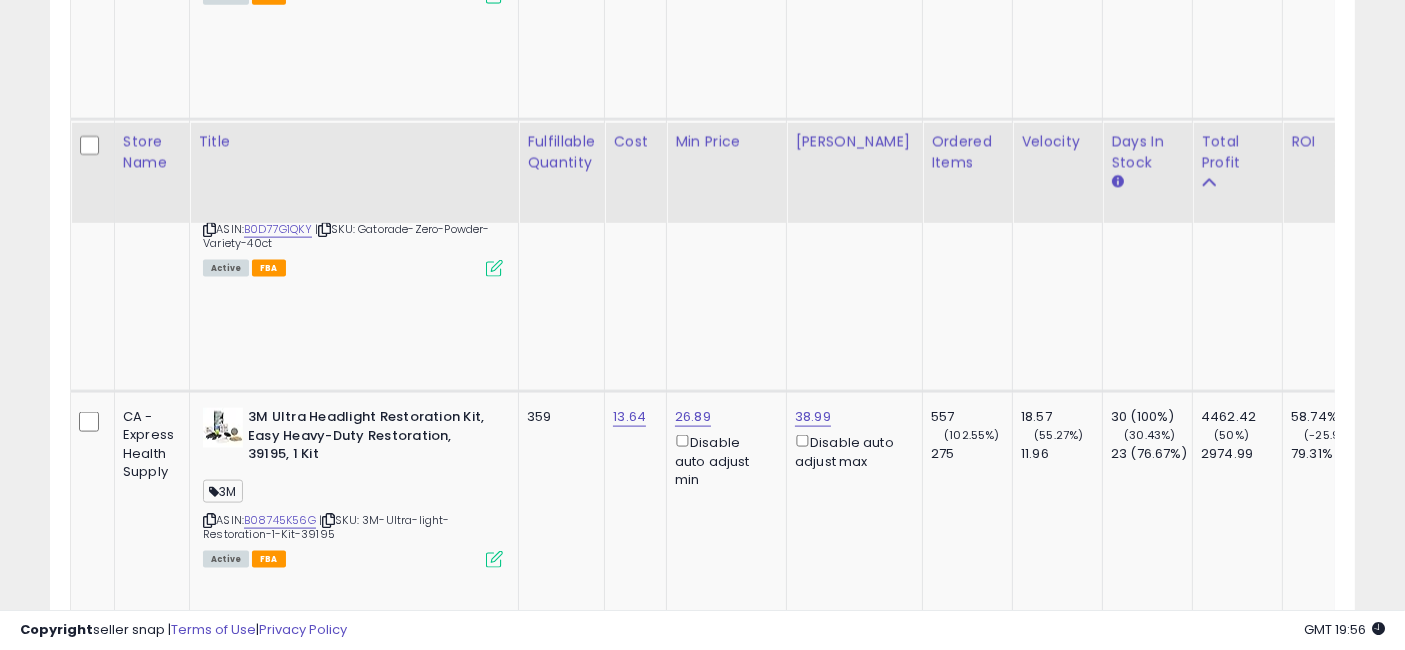 scroll, scrollTop: 2790, scrollLeft: 0, axis: vertical 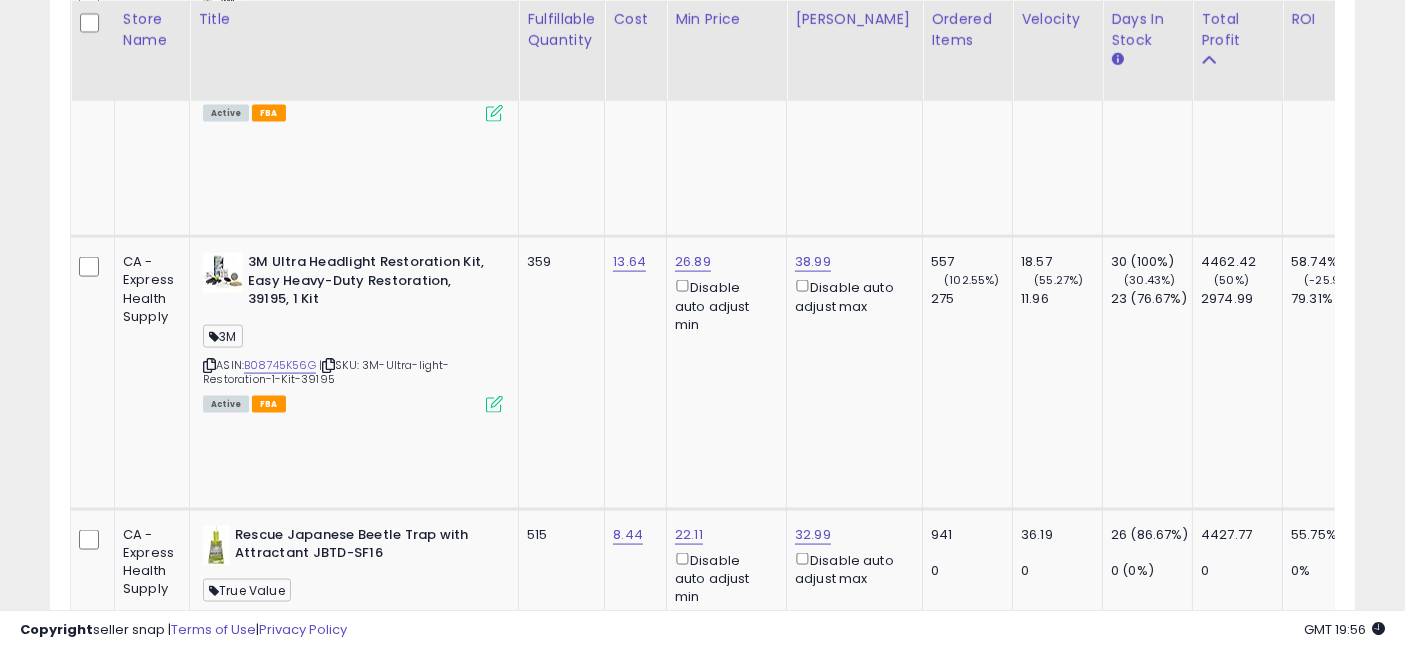 click on "B07CP4QLYF" at bounding box center (278, 891) 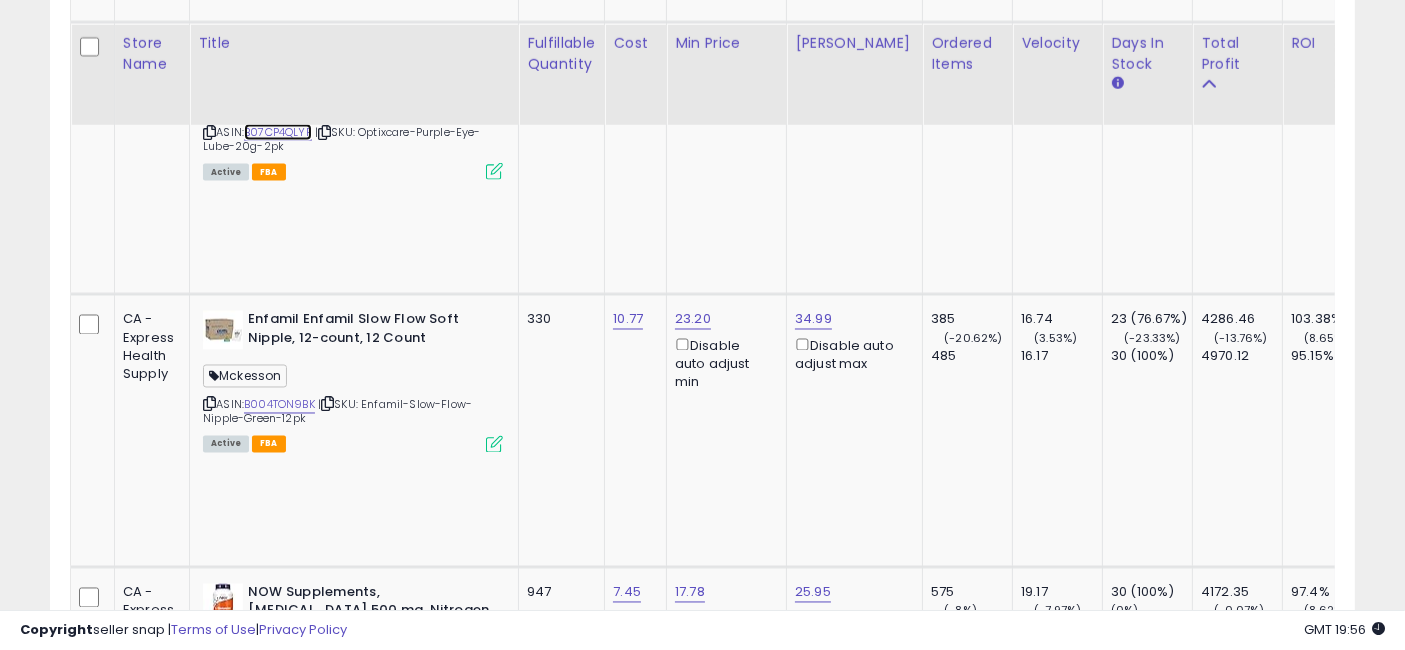 scroll, scrollTop: 3679, scrollLeft: 0, axis: vertical 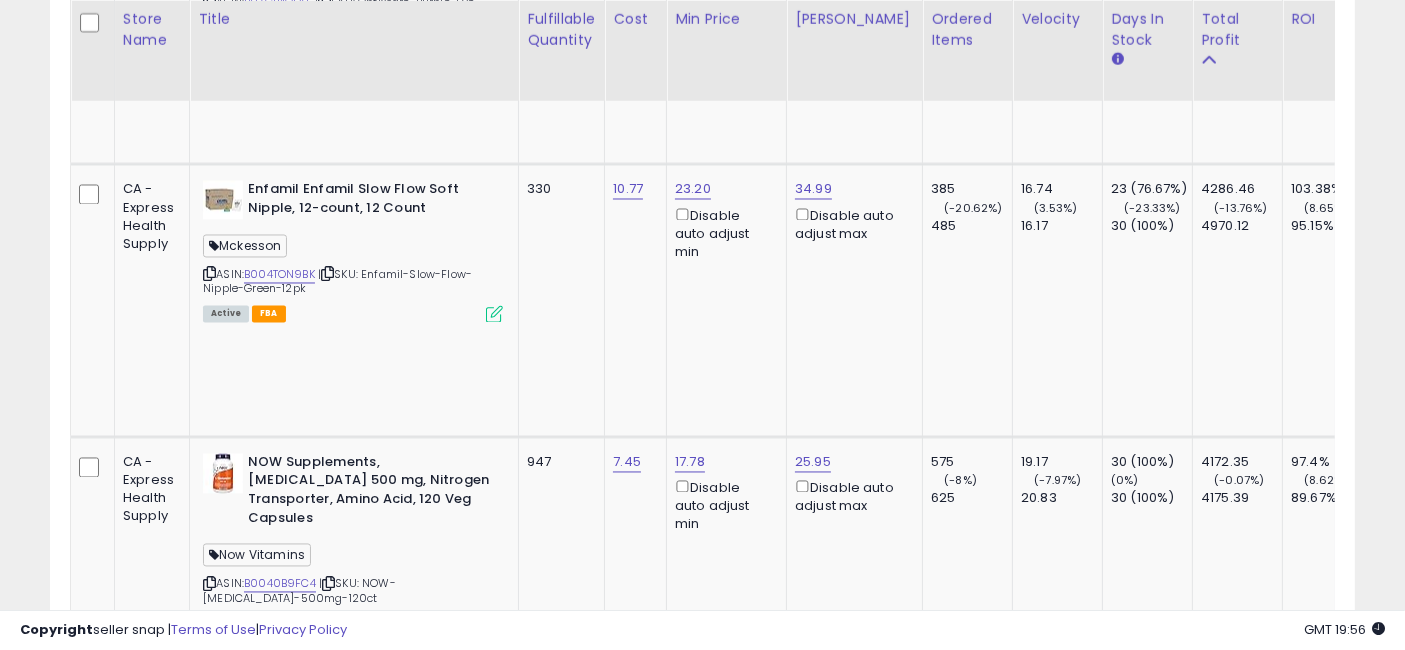 click on "B0B92Y18GT" at bounding box center (278, 1364) 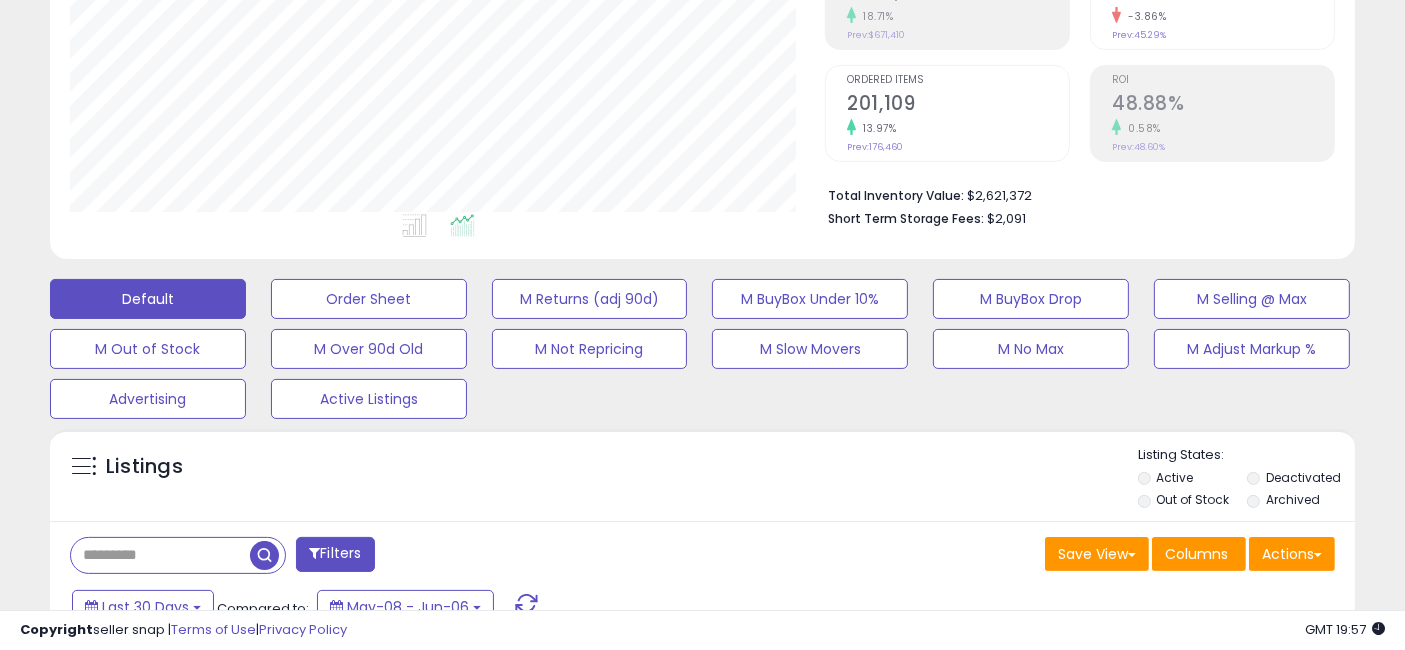 scroll, scrollTop: 679, scrollLeft: 0, axis: vertical 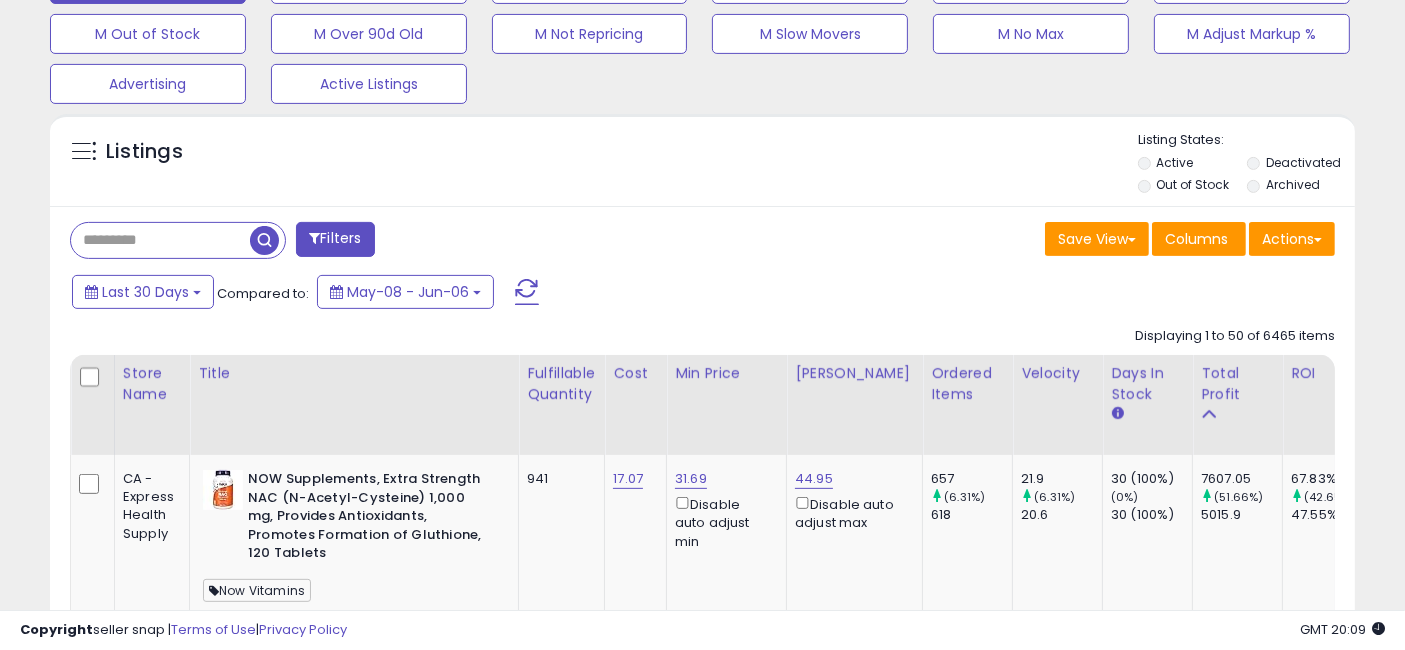 click on "Filters" at bounding box center [335, 239] 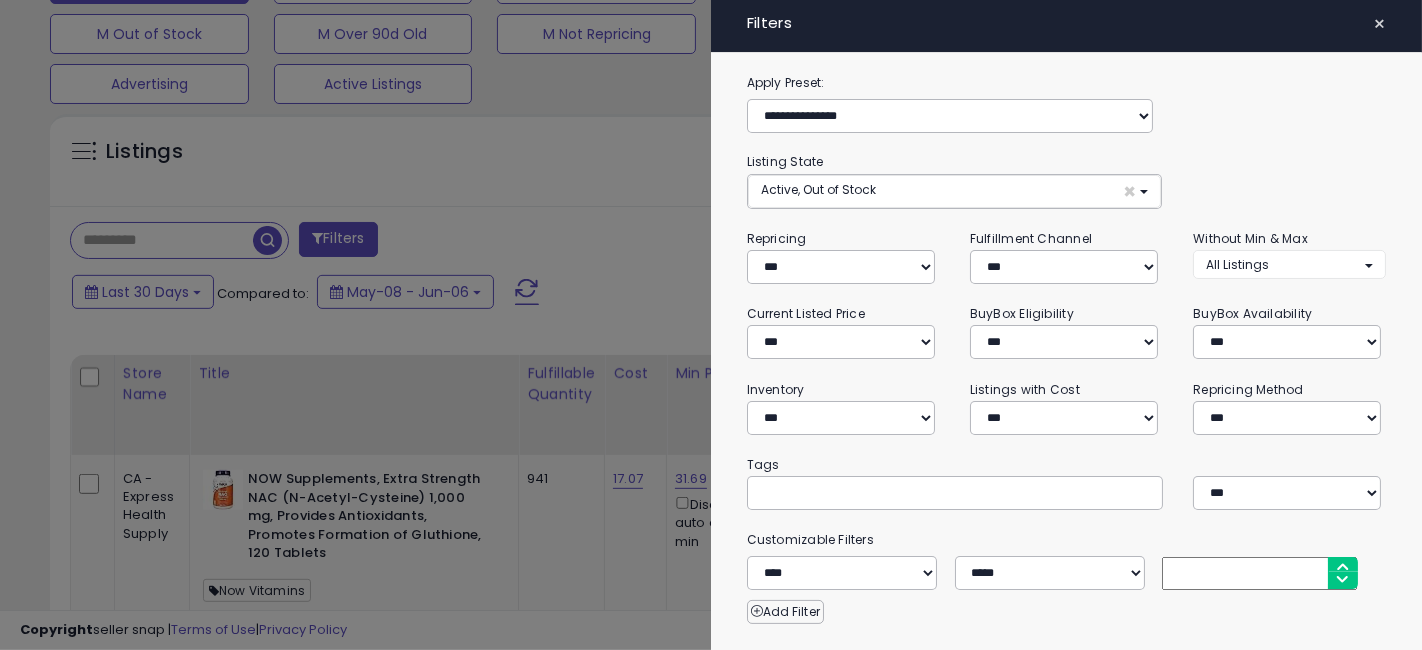 scroll, scrollTop: 999590, scrollLeft: 999234, axis: both 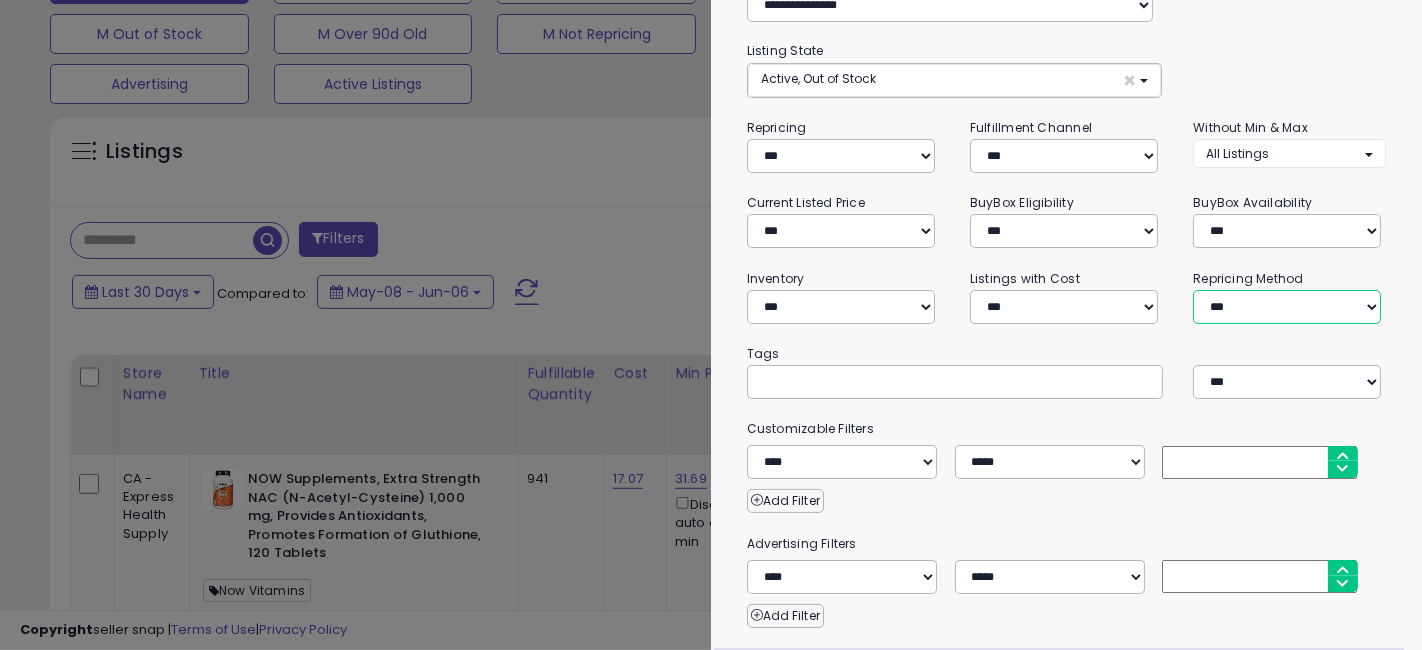 click on "**********" at bounding box center [1287, 307] 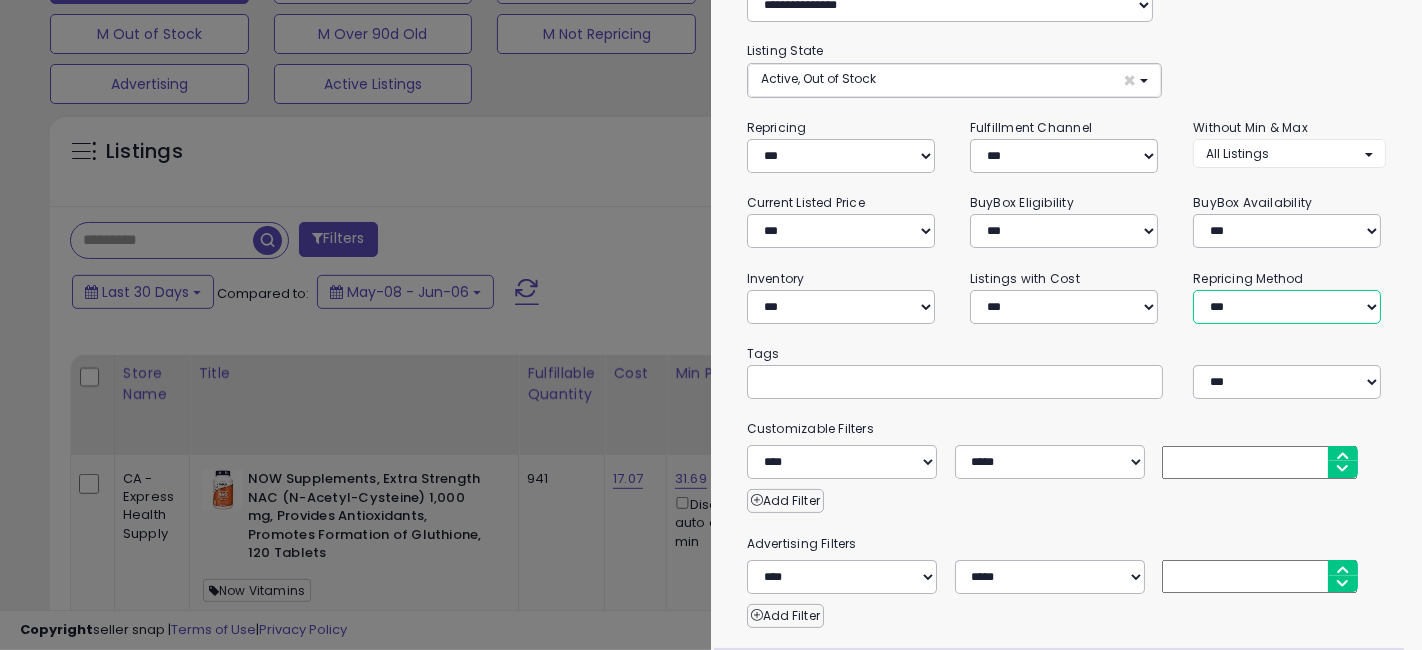 select on "*********" 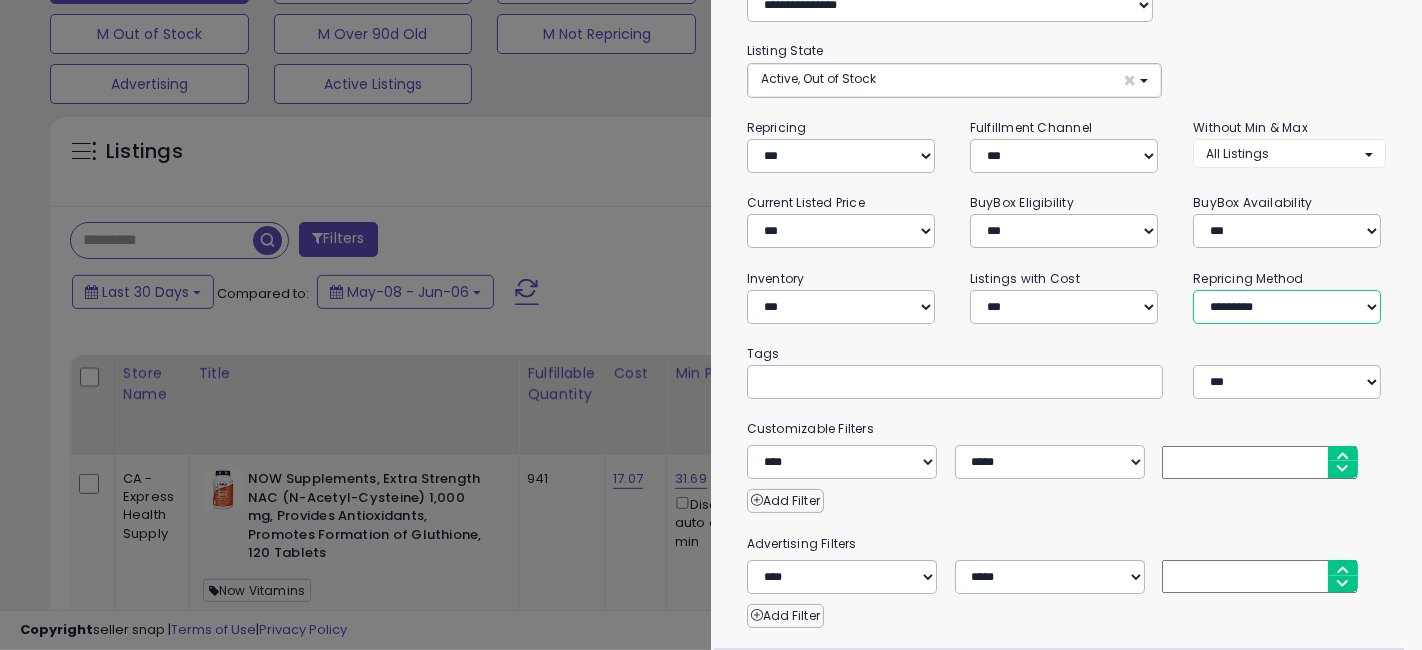 click on "**********" at bounding box center [1287, 307] 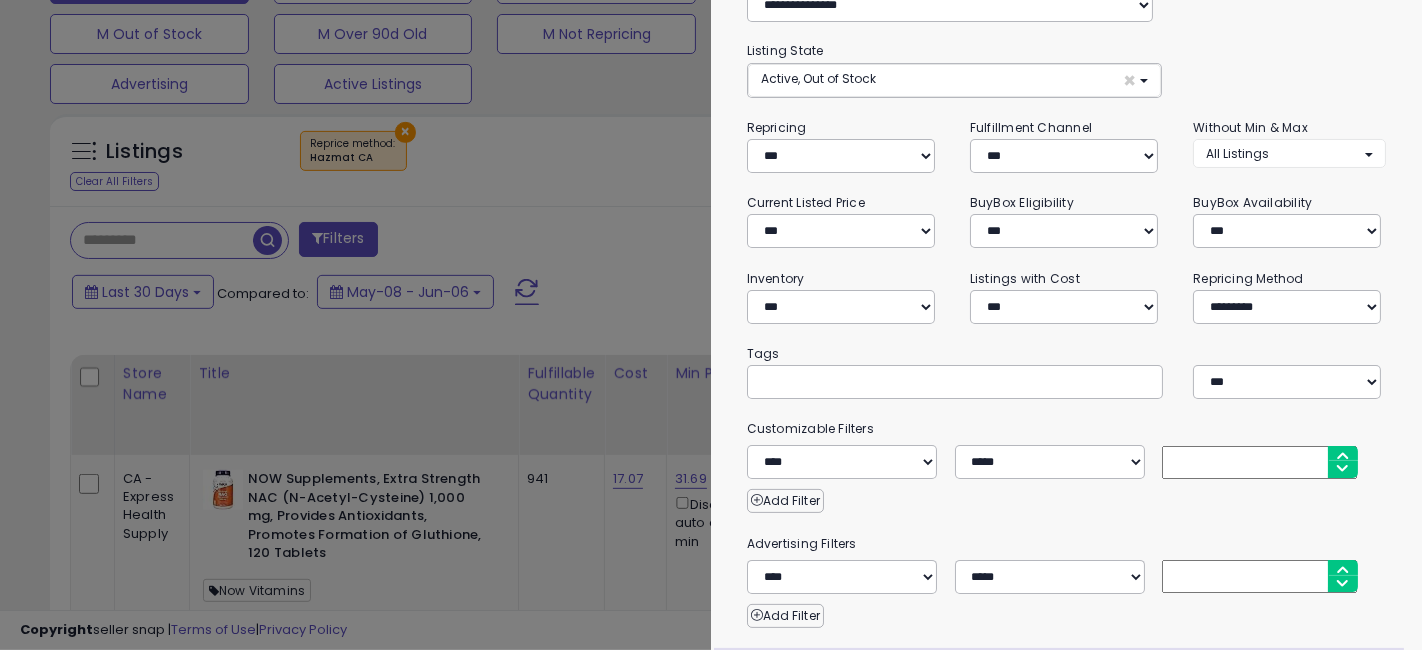 click on "Tags" at bounding box center [1067, 354] 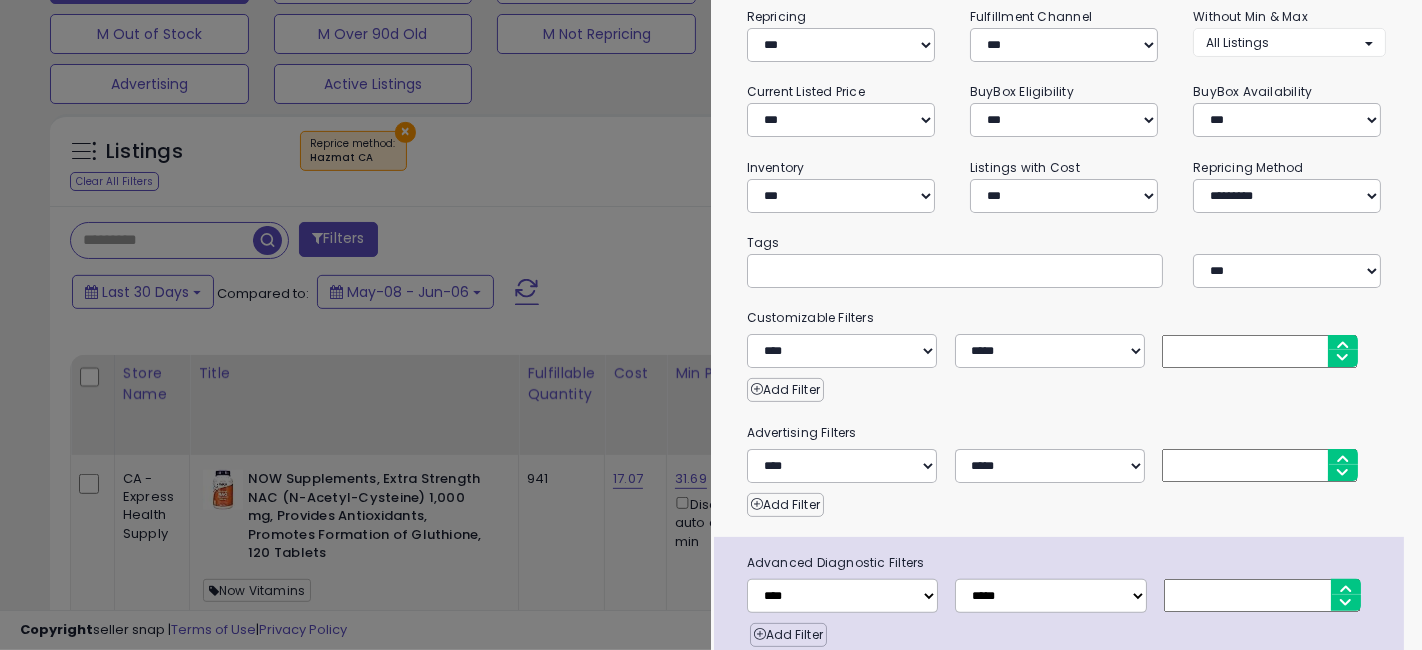 scroll, scrollTop: 298, scrollLeft: 0, axis: vertical 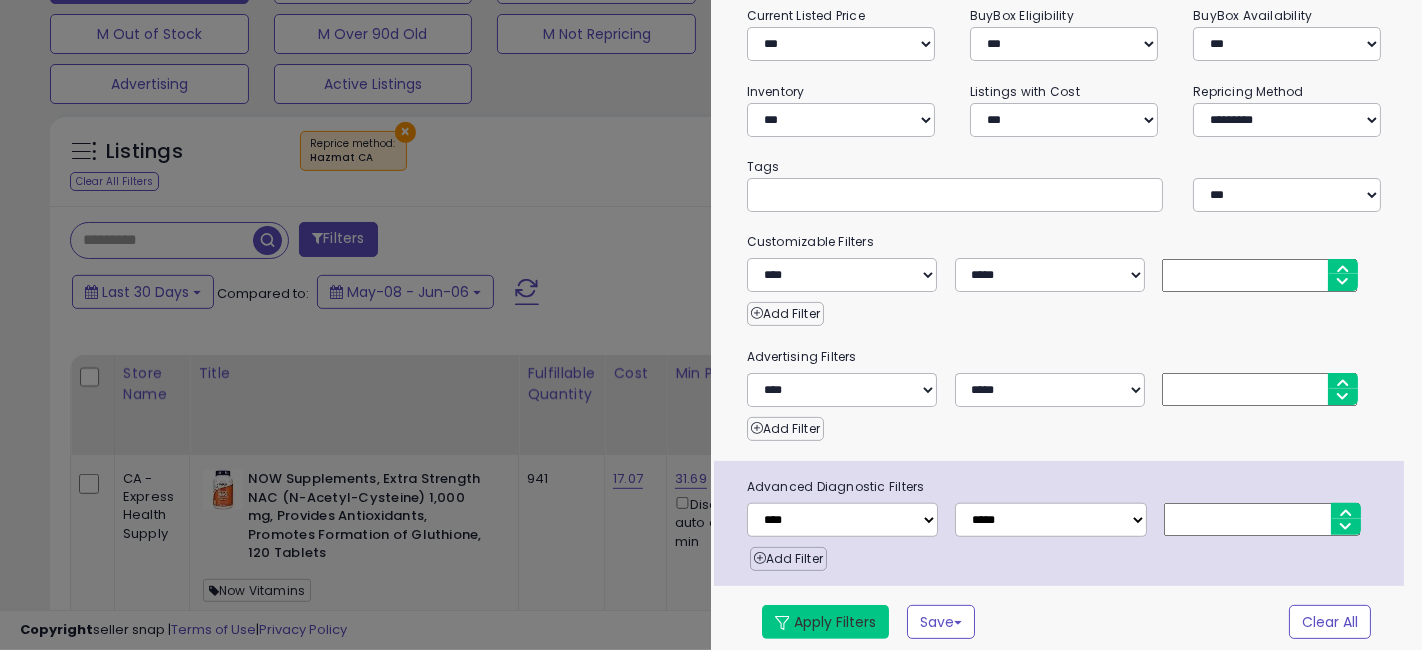 click on "Apply Filters" at bounding box center [825, 622] 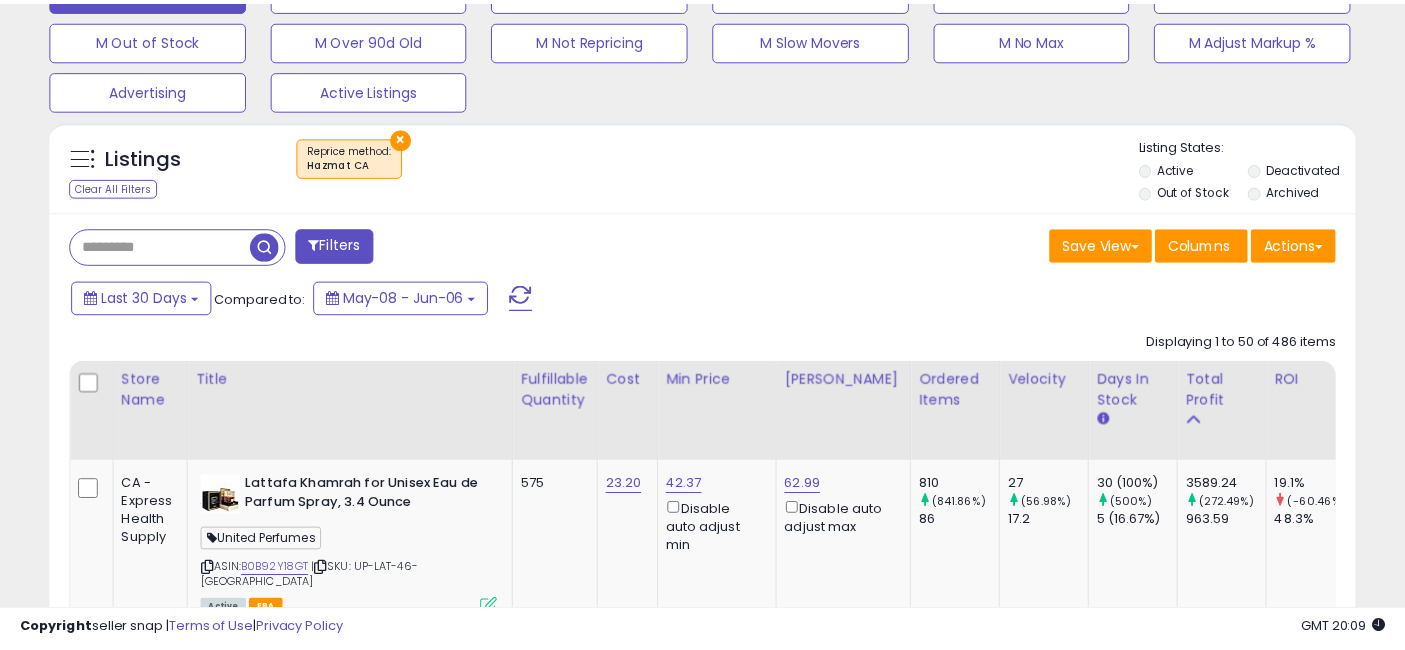scroll, scrollTop: 0, scrollLeft: 0, axis: both 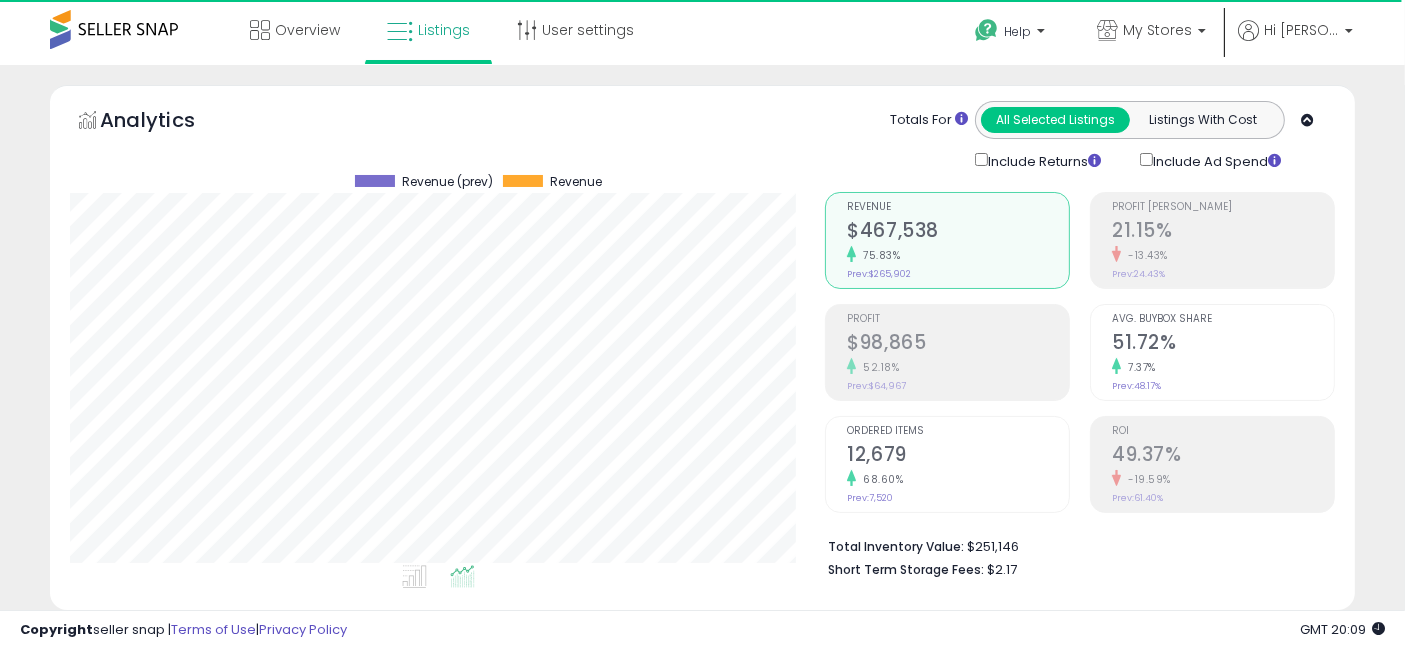 click on "$98,865" at bounding box center (958, 344) 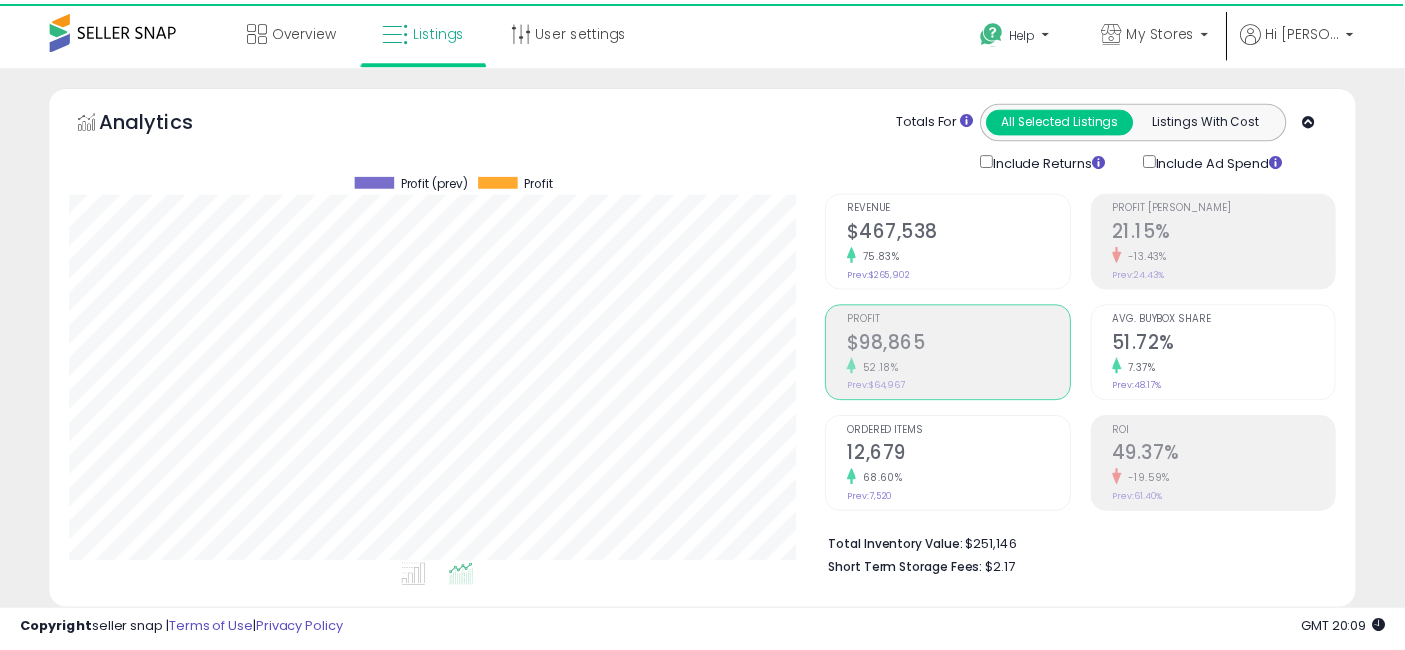 scroll, scrollTop: 410, scrollLeft: 755, axis: both 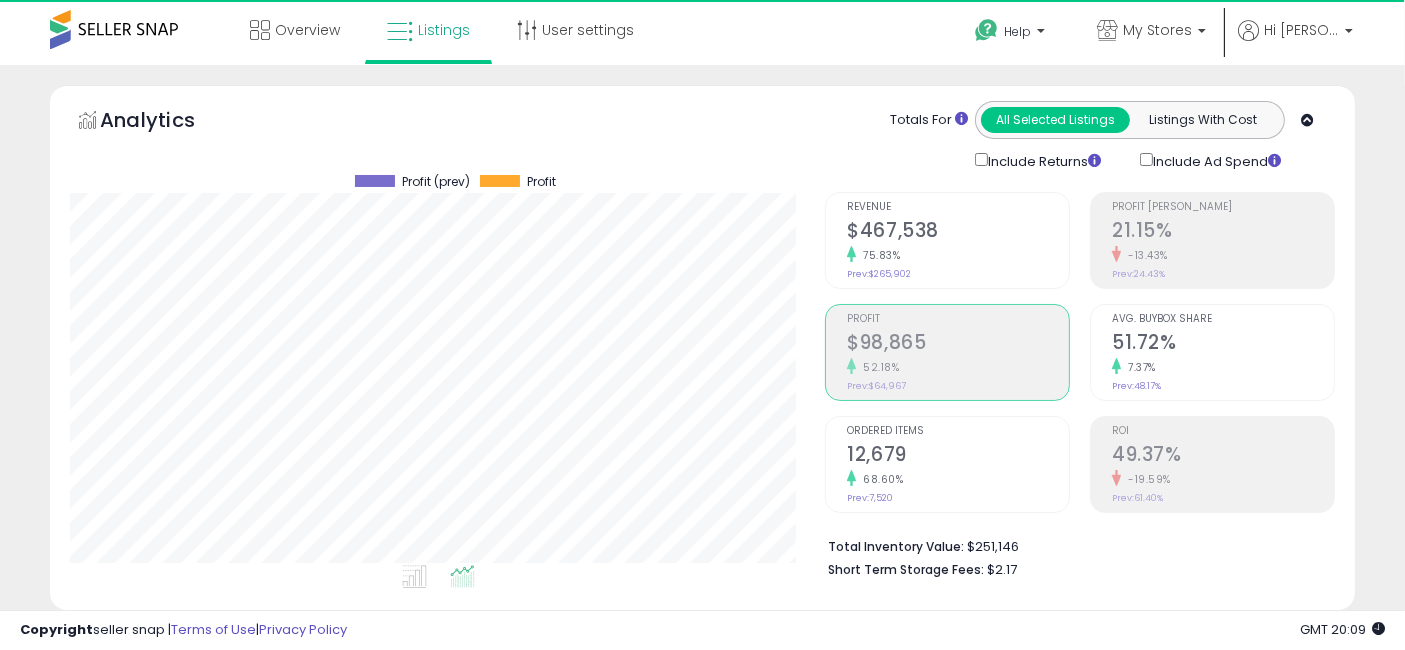 click on "-13.43%" at bounding box center [1223, 255] 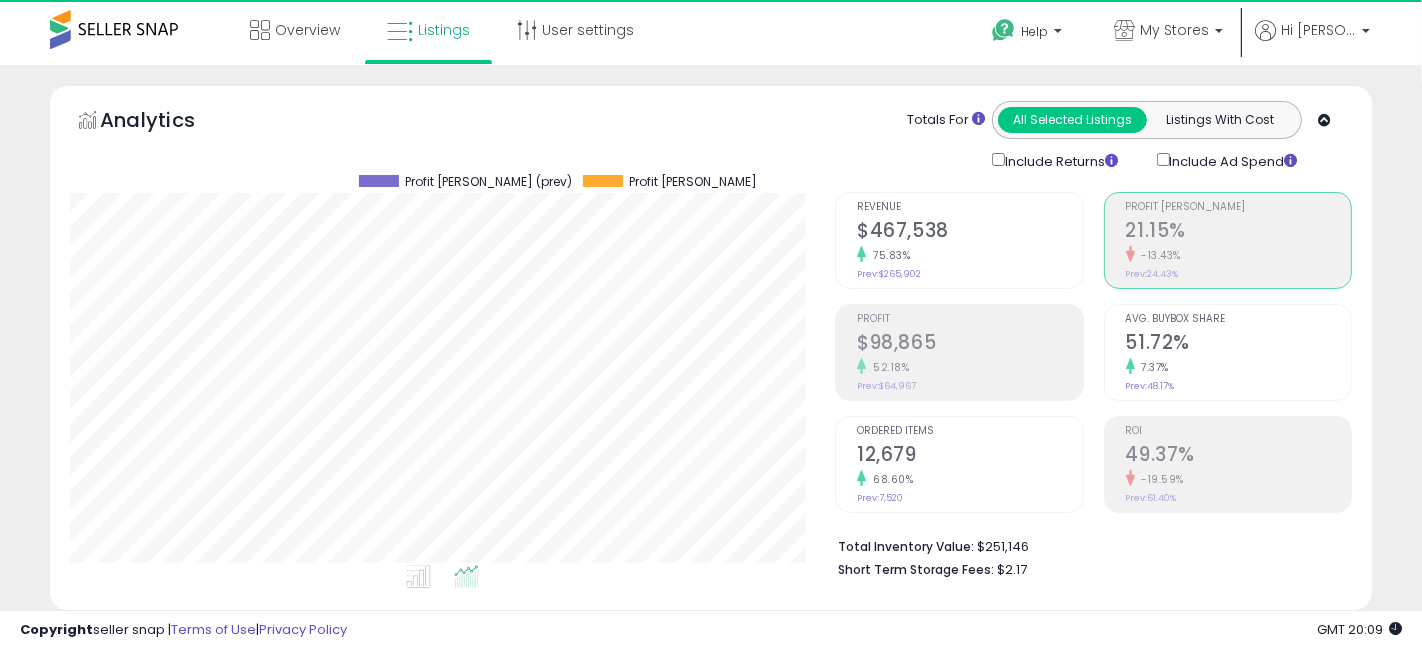 scroll, scrollTop: 999590, scrollLeft: 999244, axis: both 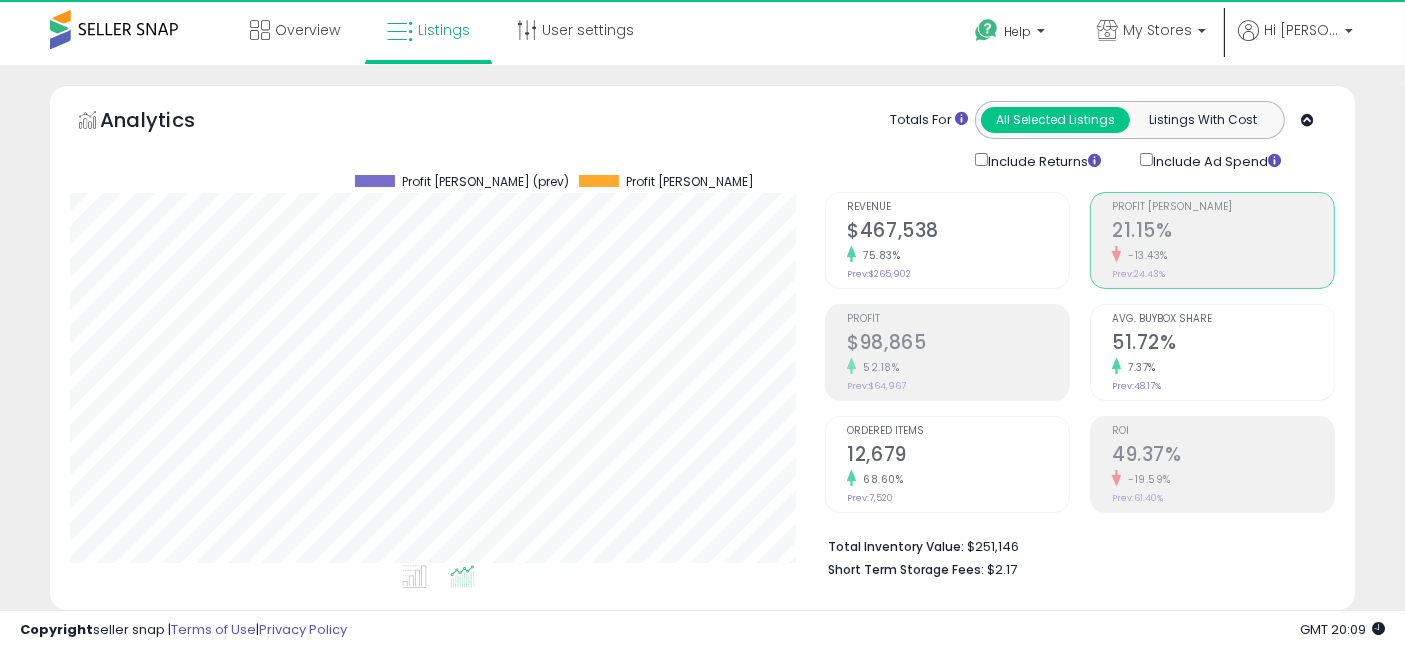 click on "49.37%" at bounding box center (1223, 456) 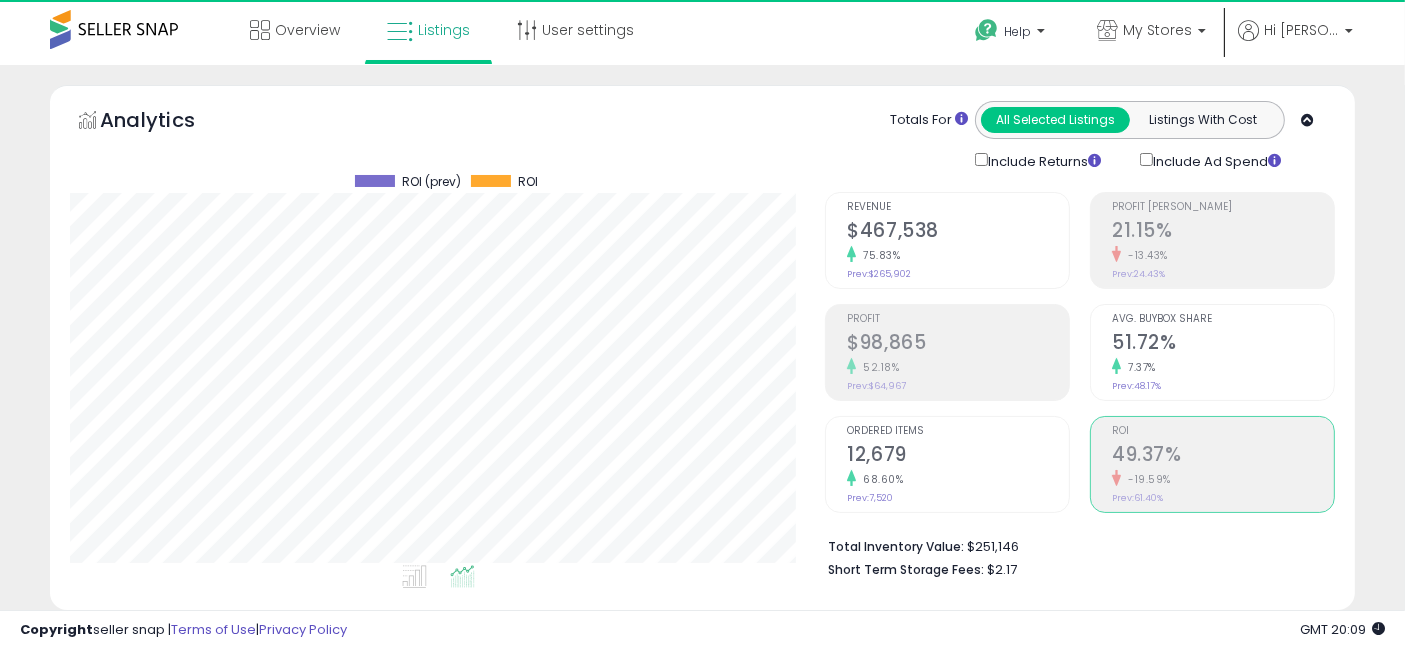 scroll, scrollTop: 410, scrollLeft: 755, axis: both 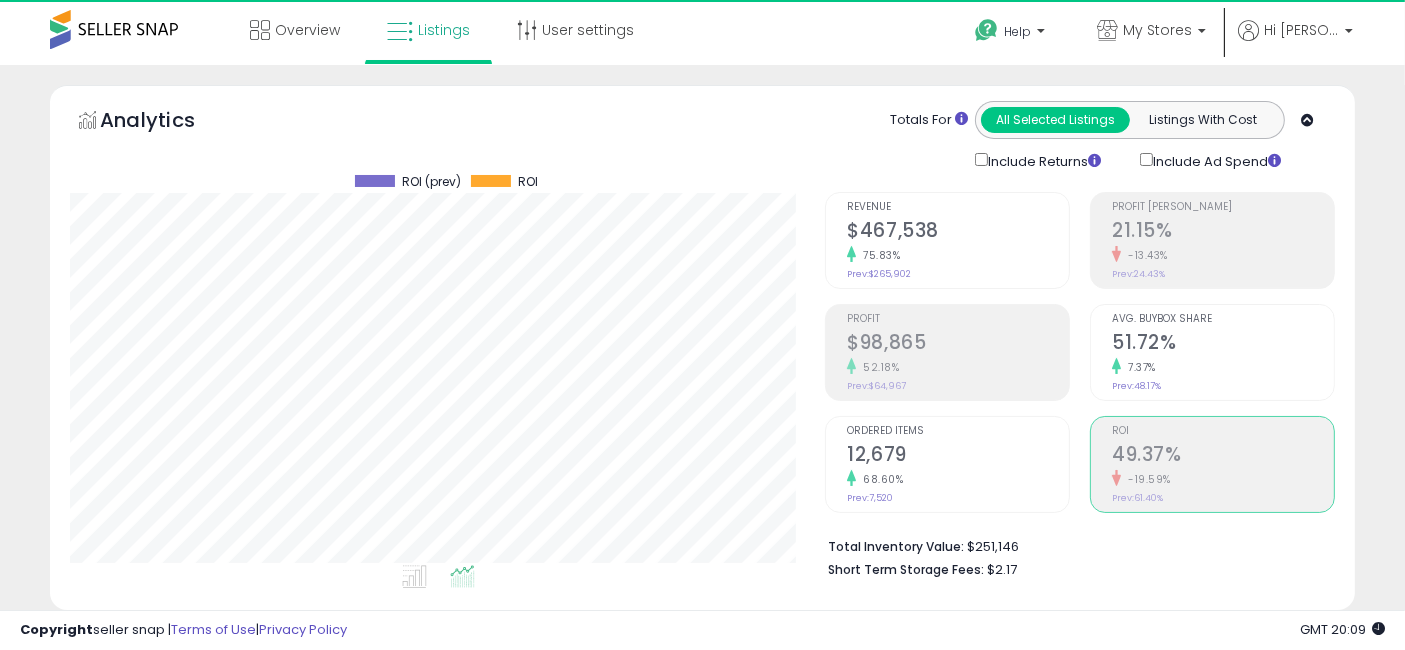 click on "51.72%" at bounding box center (1223, 344) 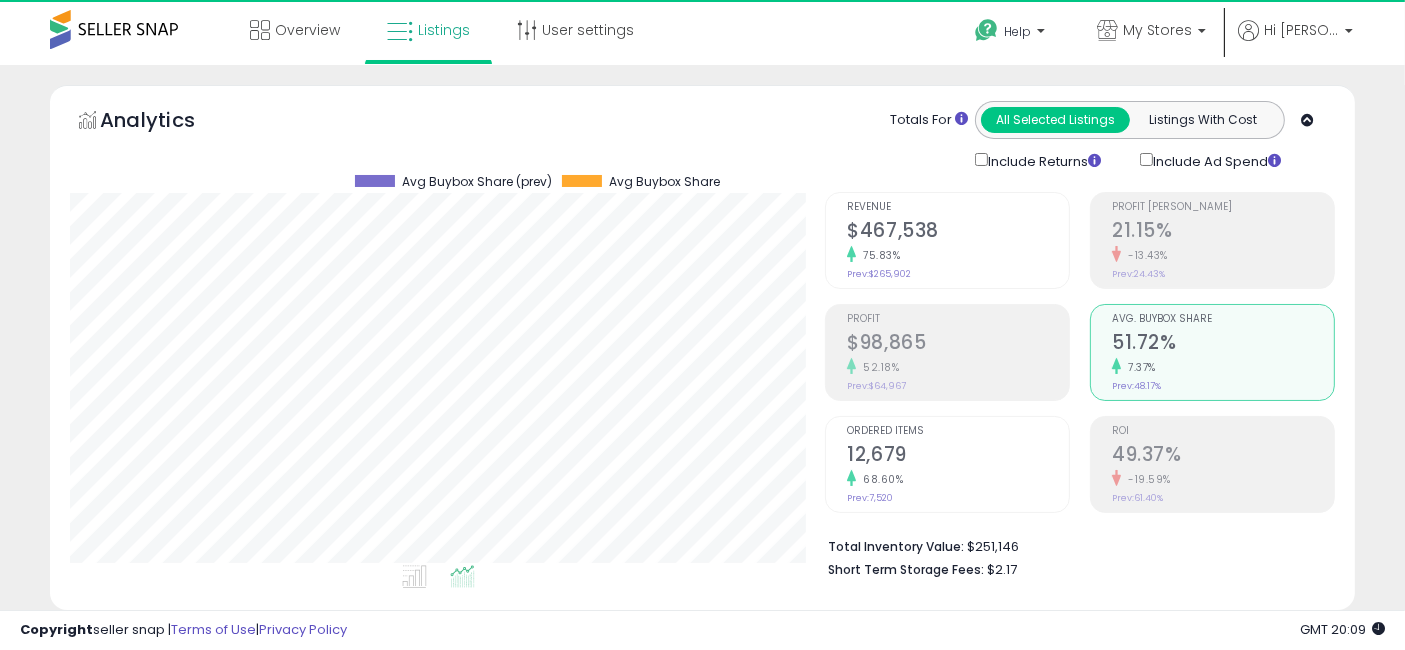 scroll, scrollTop: 410, scrollLeft: 755, axis: both 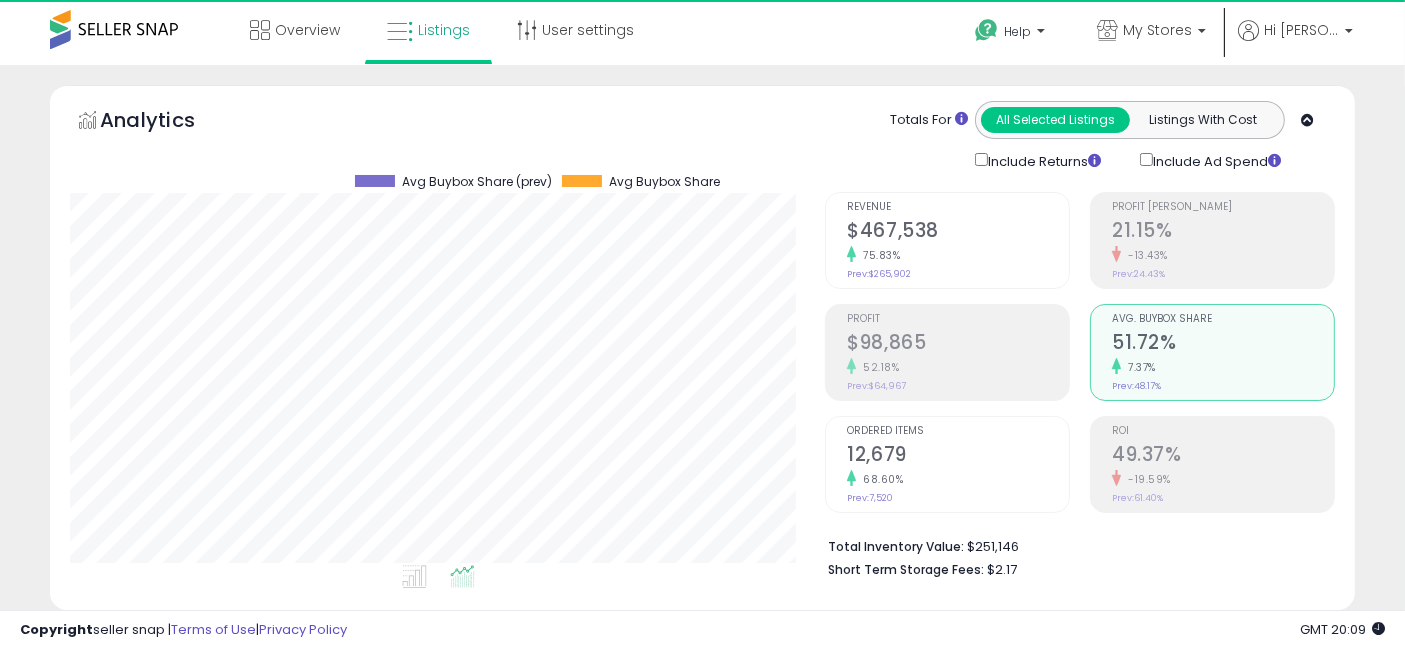 click on "75.83%" 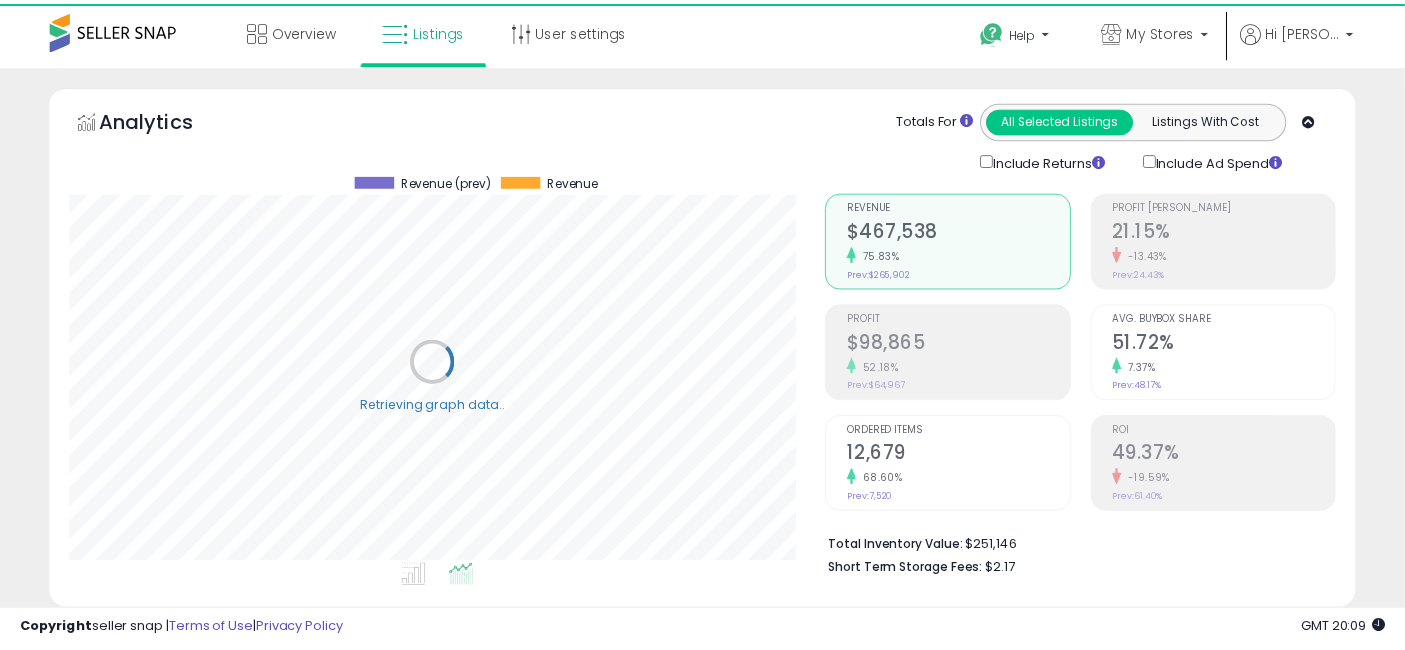 scroll, scrollTop: 410, scrollLeft: 755, axis: both 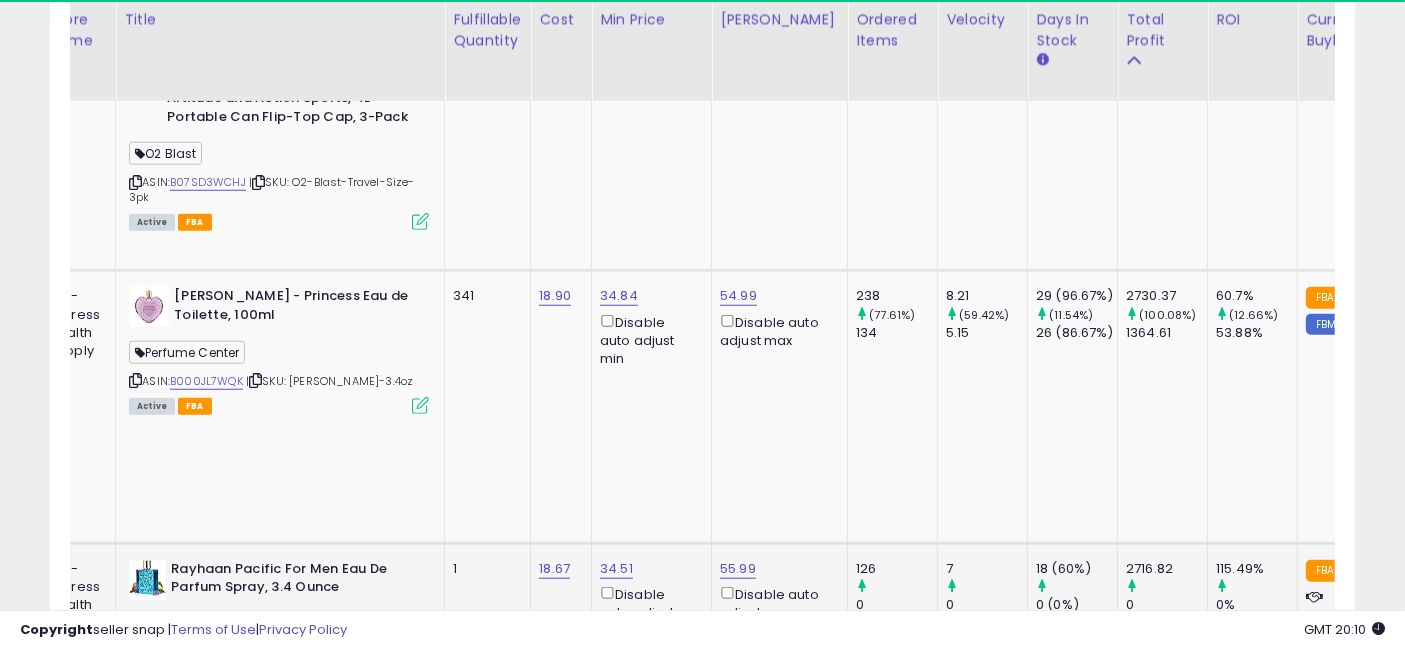 drag, startPoint x: 748, startPoint y: 434, endPoint x: 852, endPoint y: 424, distance: 104.47966 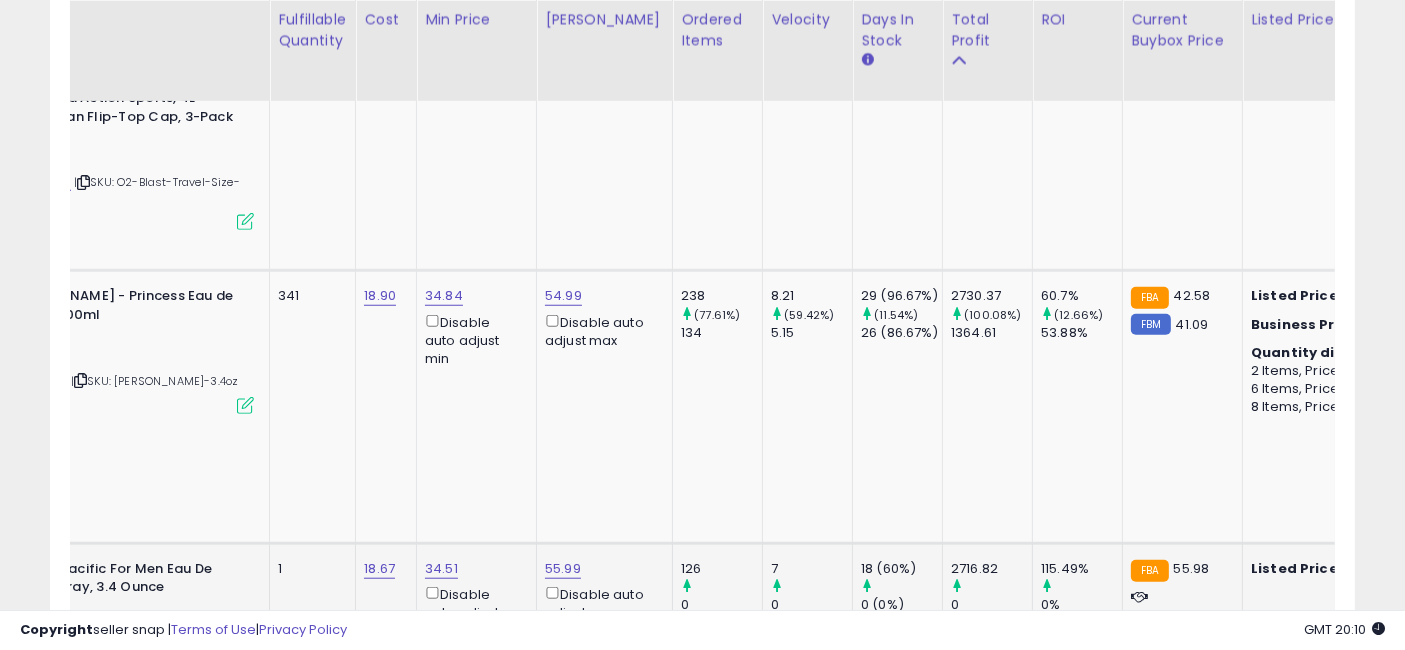 drag, startPoint x: 1051, startPoint y: 426, endPoint x: 1202, endPoint y: 431, distance: 151.08276 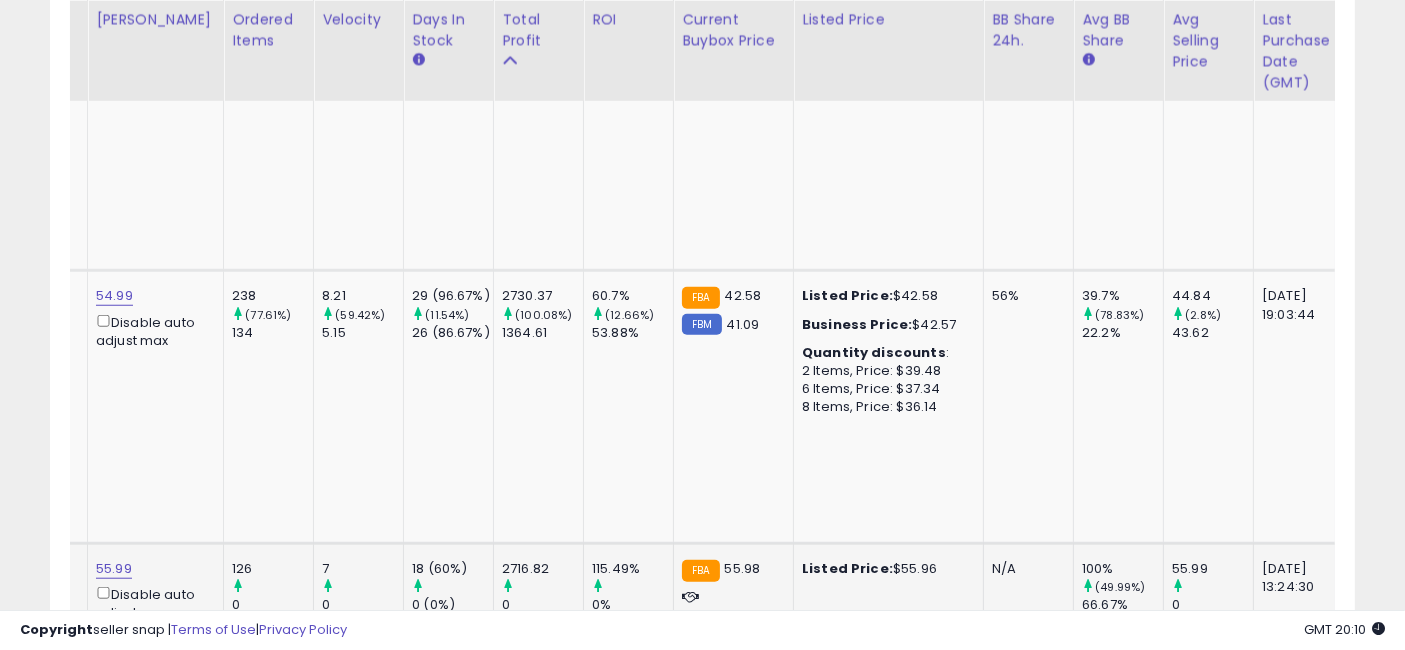 scroll, scrollTop: 0, scrollLeft: 895, axis: horizontal 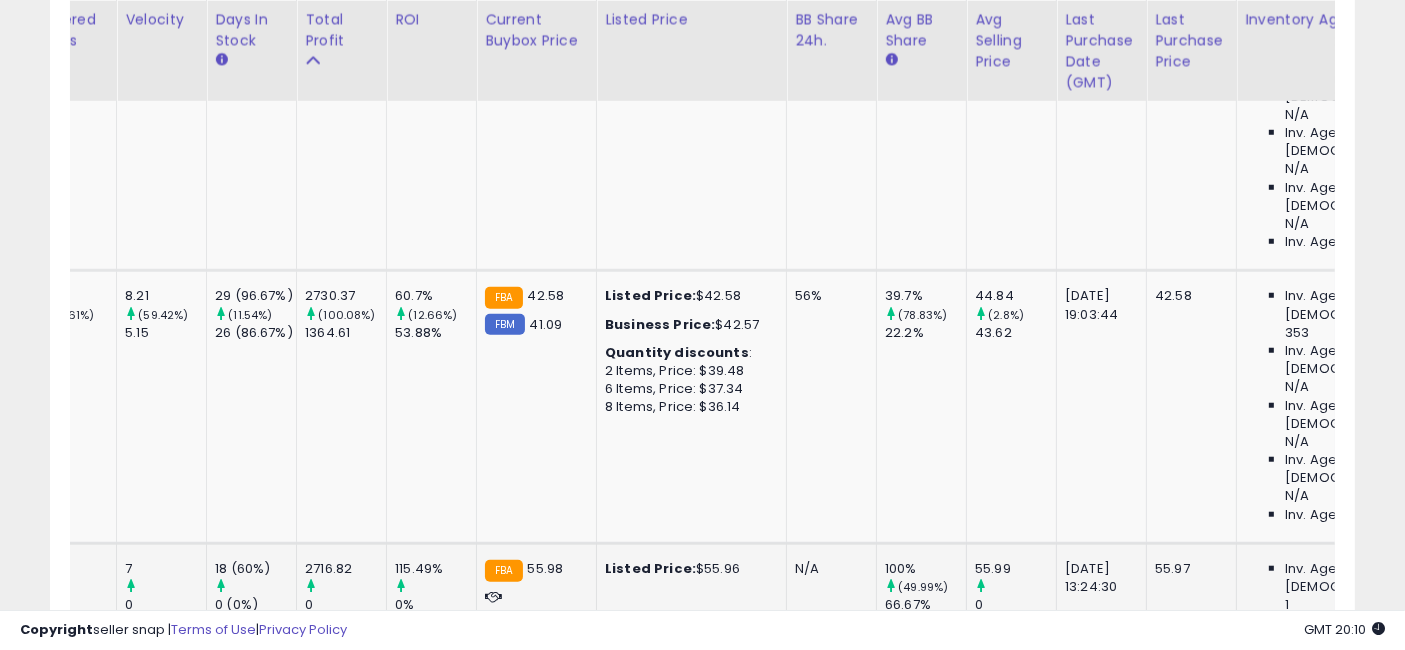 drag, startPoint x: 942, startPoint y: 409, endPoint x: 1089, endPoint y: 414, distance: 147.085 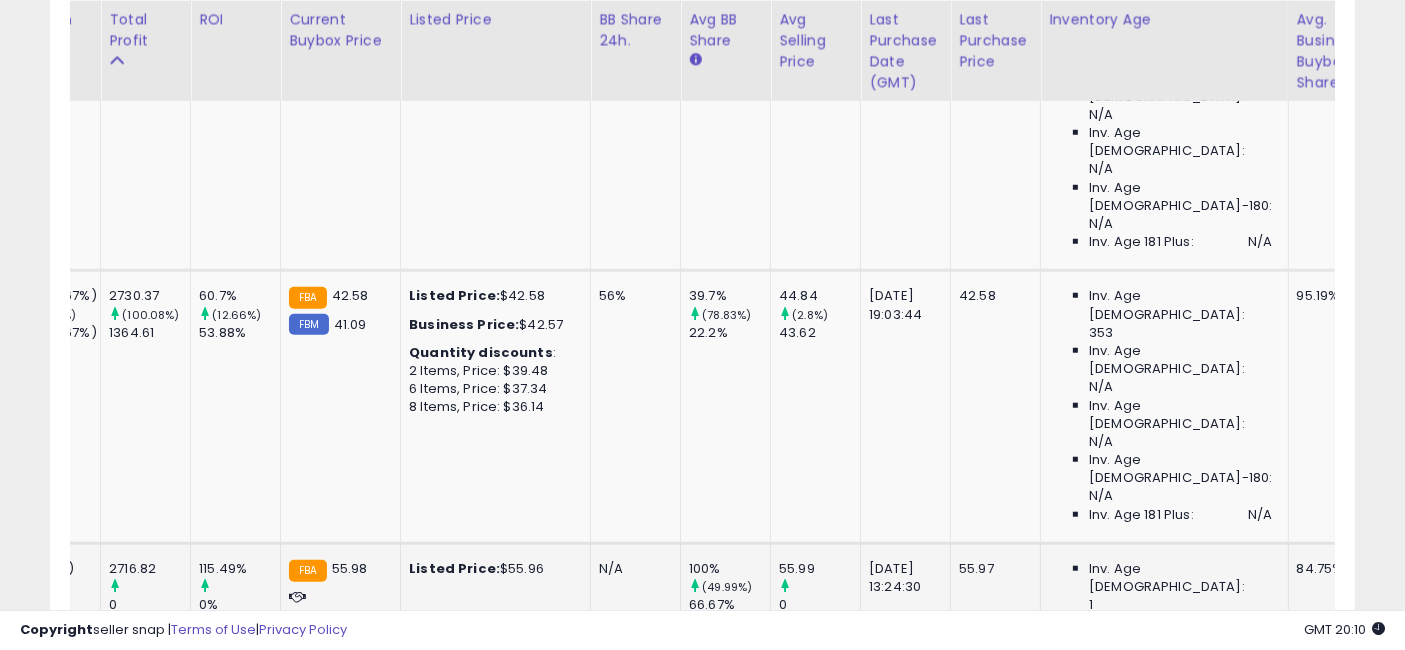 scroll, scrollTop: 0, scrollLeft: 985, axis: horizontal 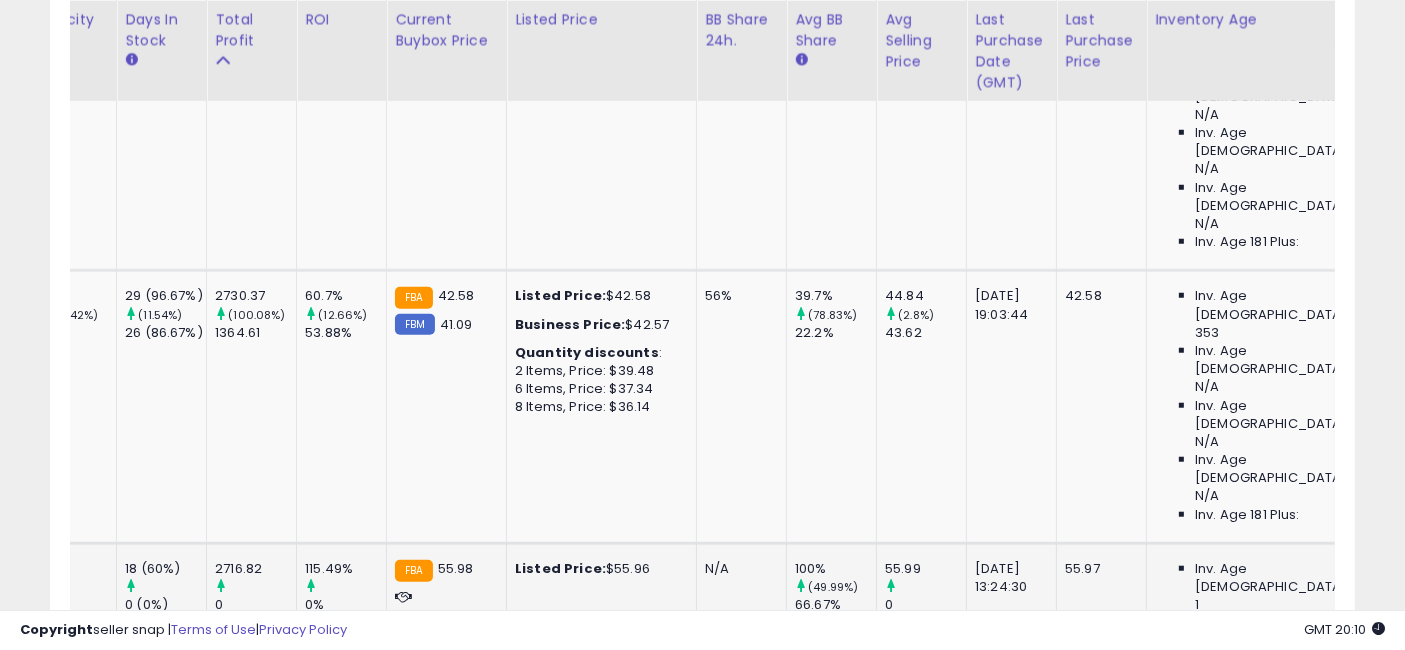 drag, startPoint x: 1060, startPoint y: 414, endPoint x: 659, endPoint y: 413, distance: 401.00125 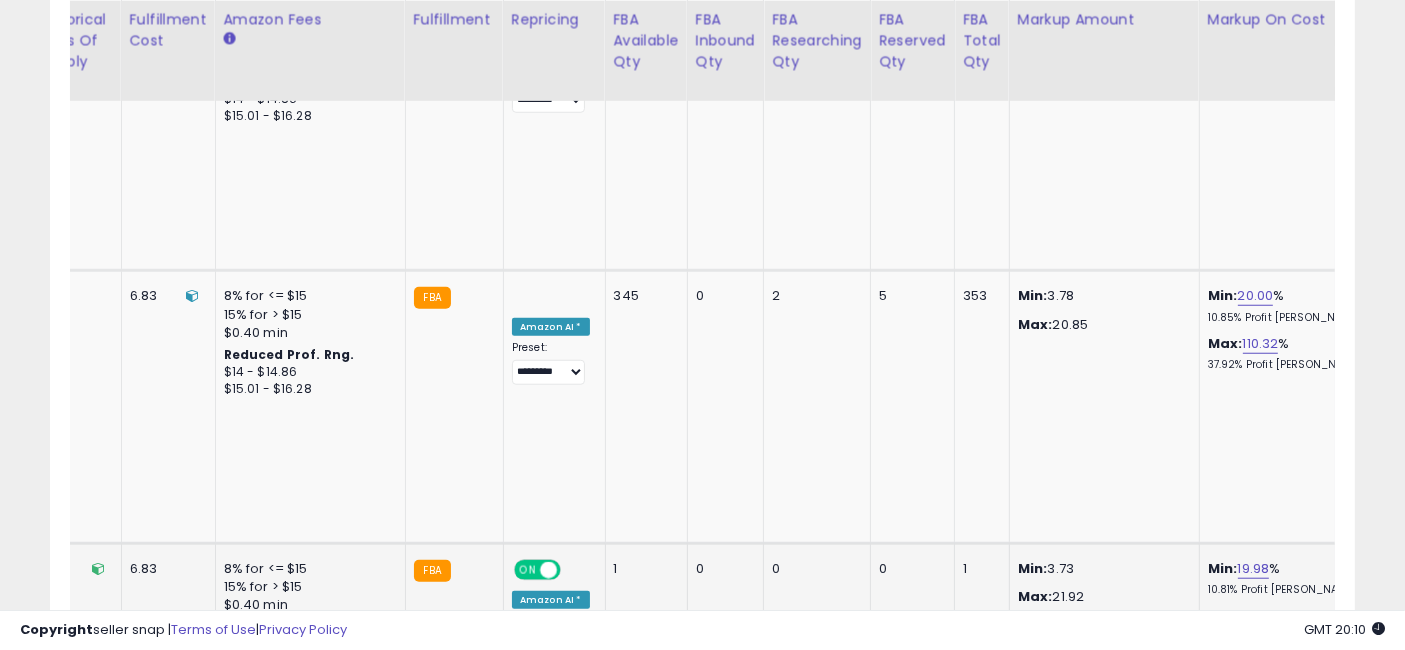 drag, startPoint x: 577, startPoint y: 398, endPoint x: 1189, endPoint y: 416, distance: 612.26465 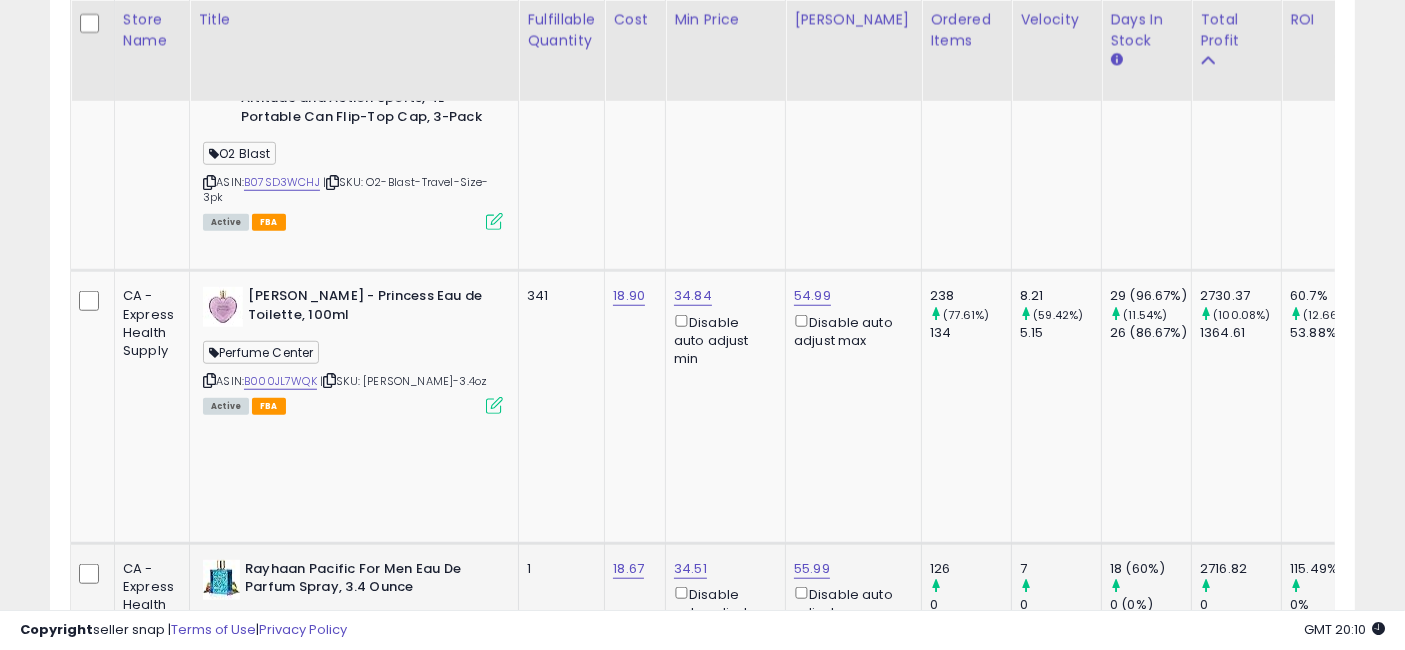 drag, startPoint x: 1138, startPoint y: 430, endPoint x: 614, endPoint y: 432, distance: 524.00385 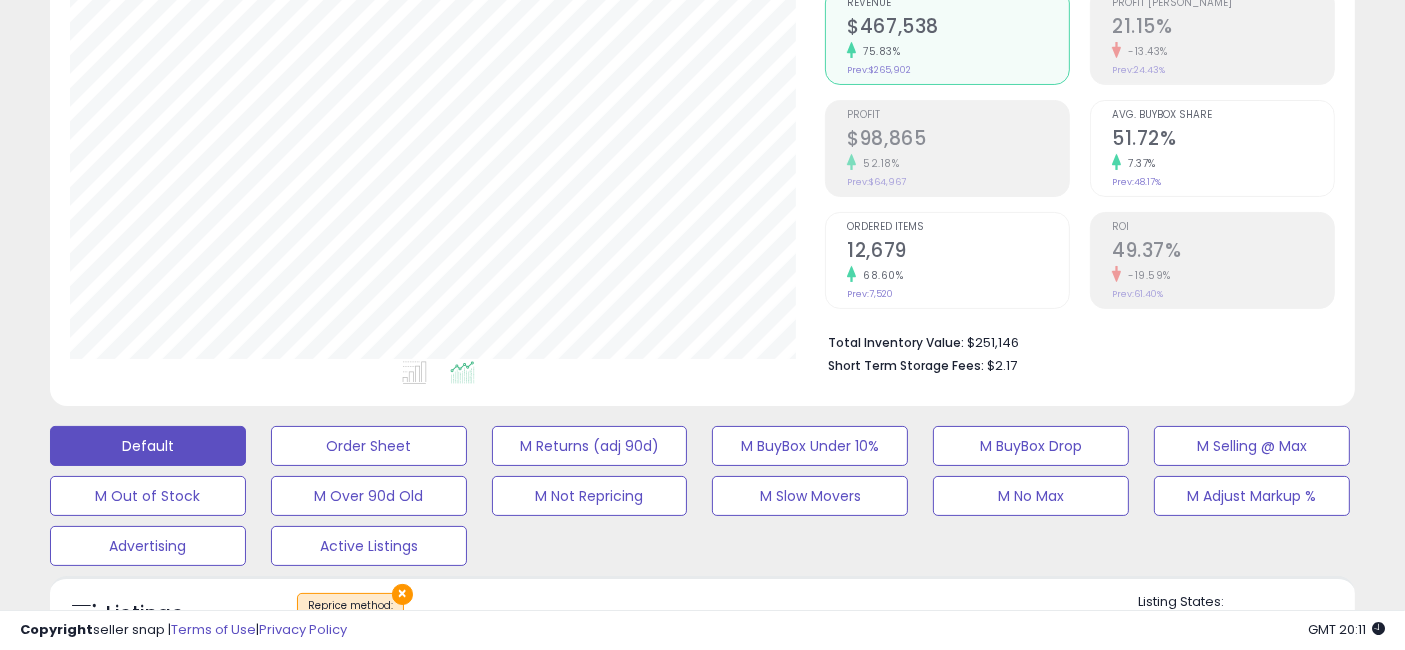 scroll, scrollTop: 222, scrollLeft: 0, axis: vertical 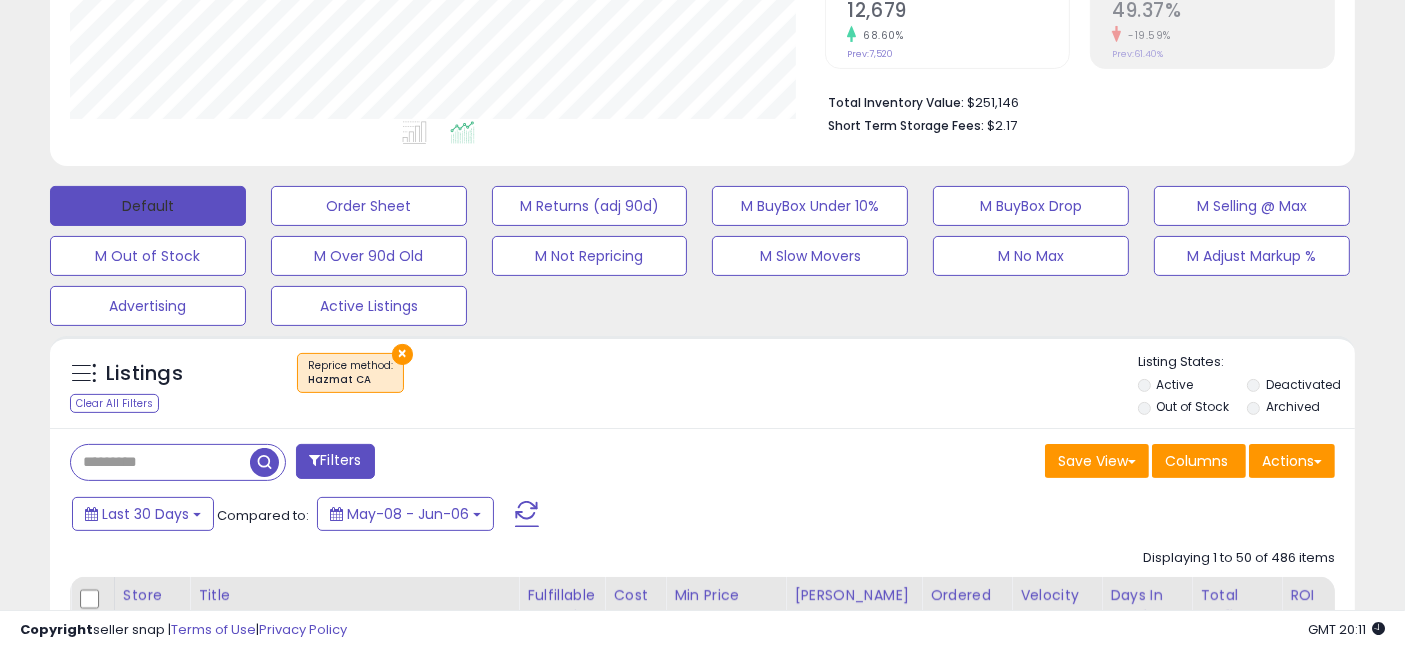 click on "Default" at bounding box center [148, 206] 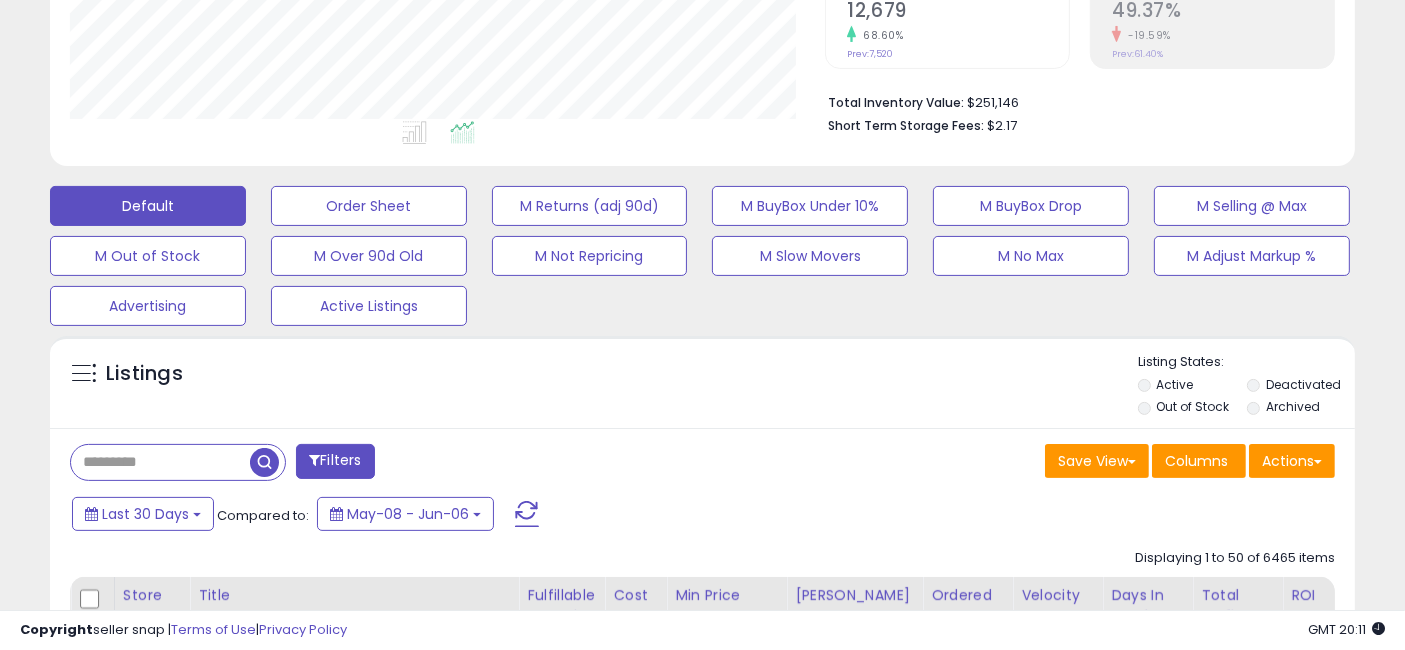 scroll, scrollTop: 0, scrollLeft: 0, axis: both 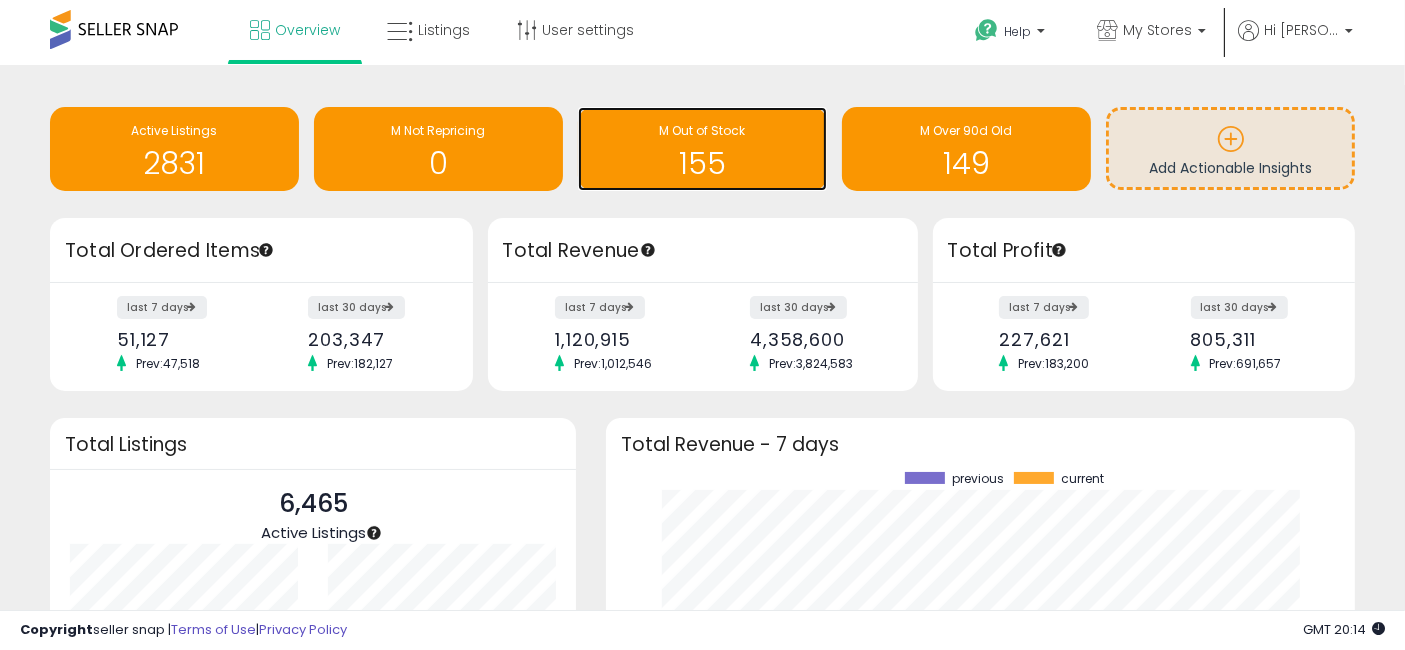 click on "155" at bounding box center (702, 163) 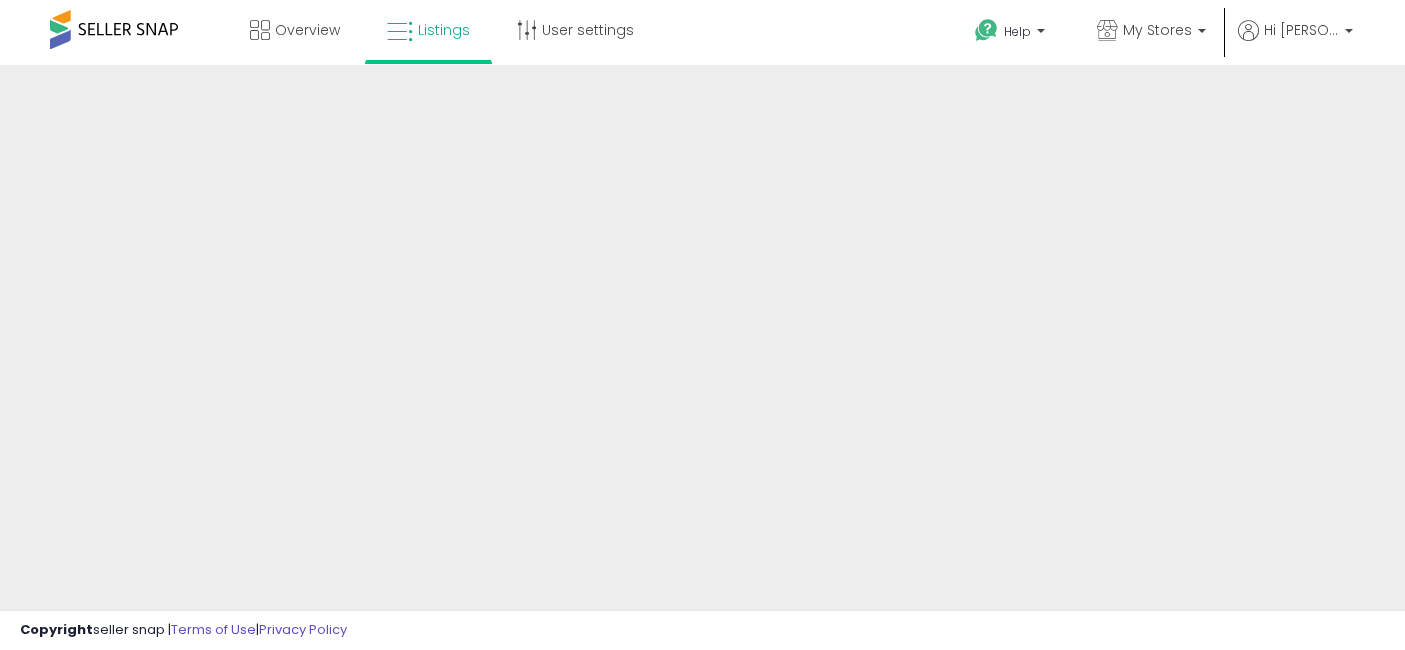 scroll, scrollTop: 0, scrollLeft: 0, axis: both 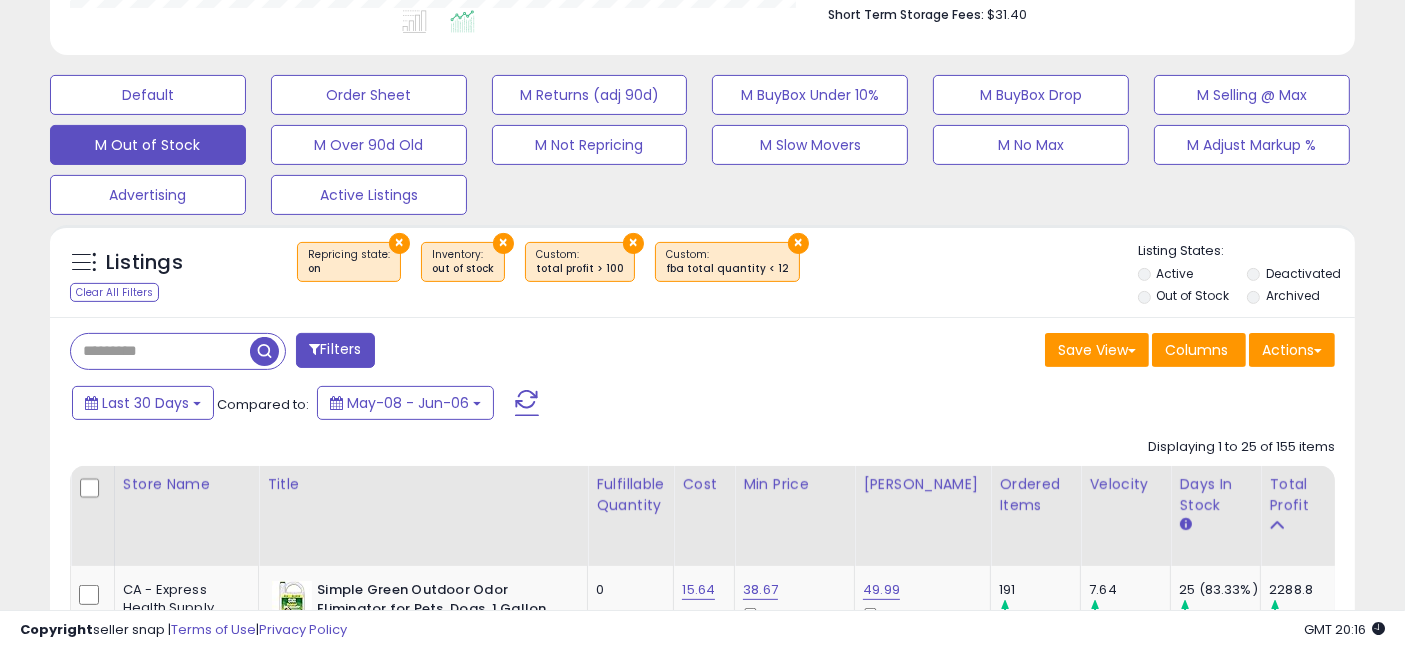 click on "Filters" at bounding box center [335, 350] 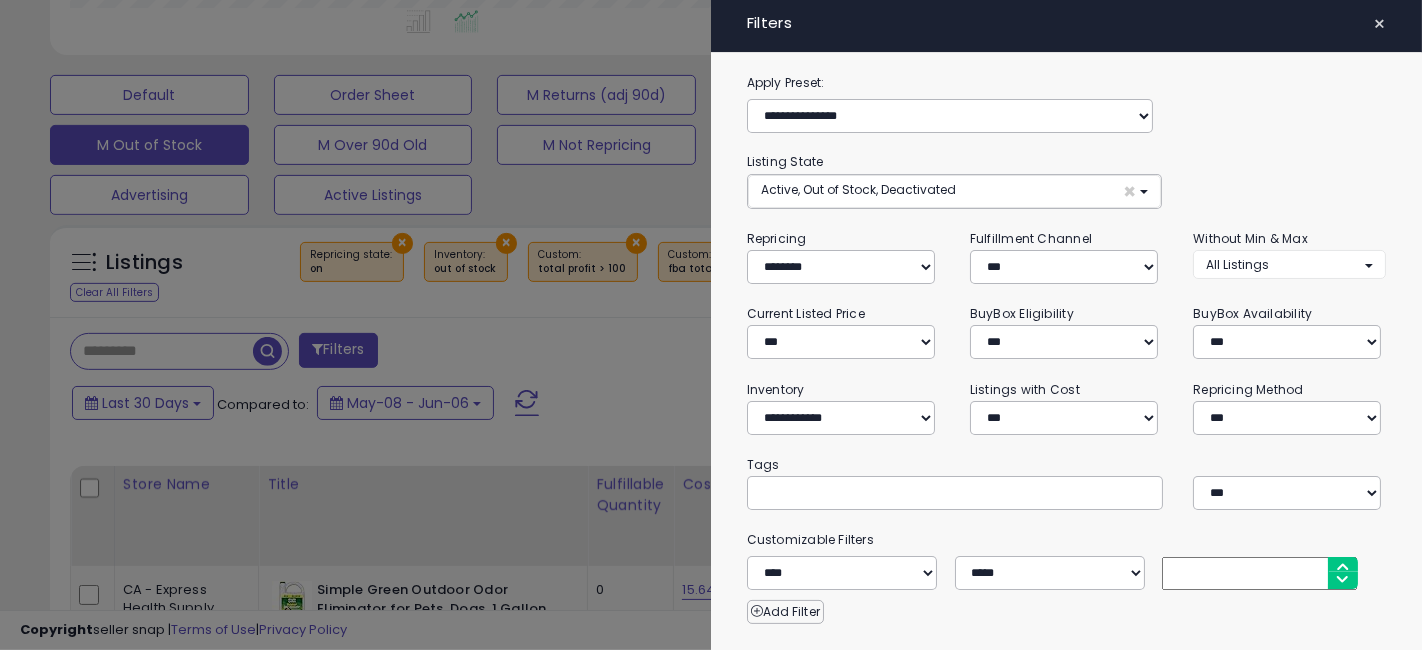 scroll, scrollTop: 999590, scrollLeft: 999234, axis: both 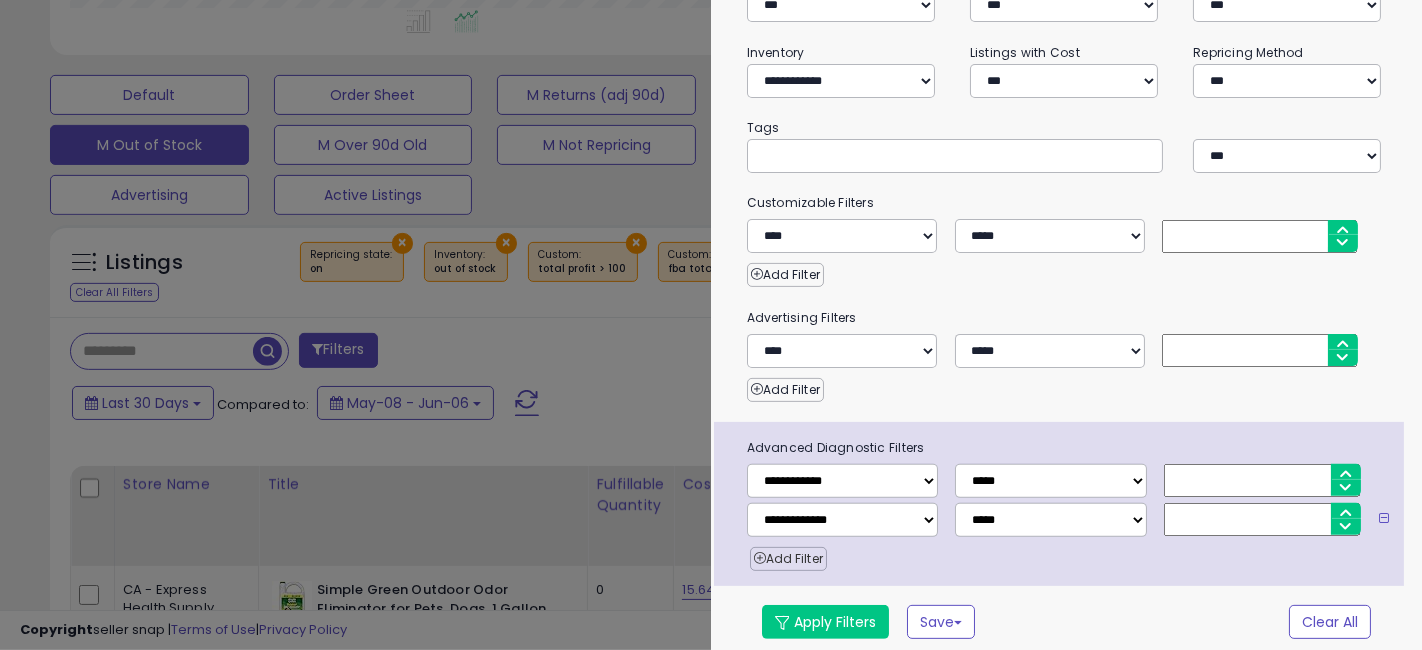 click on "Add Filter" at bounding box center [788, 559] 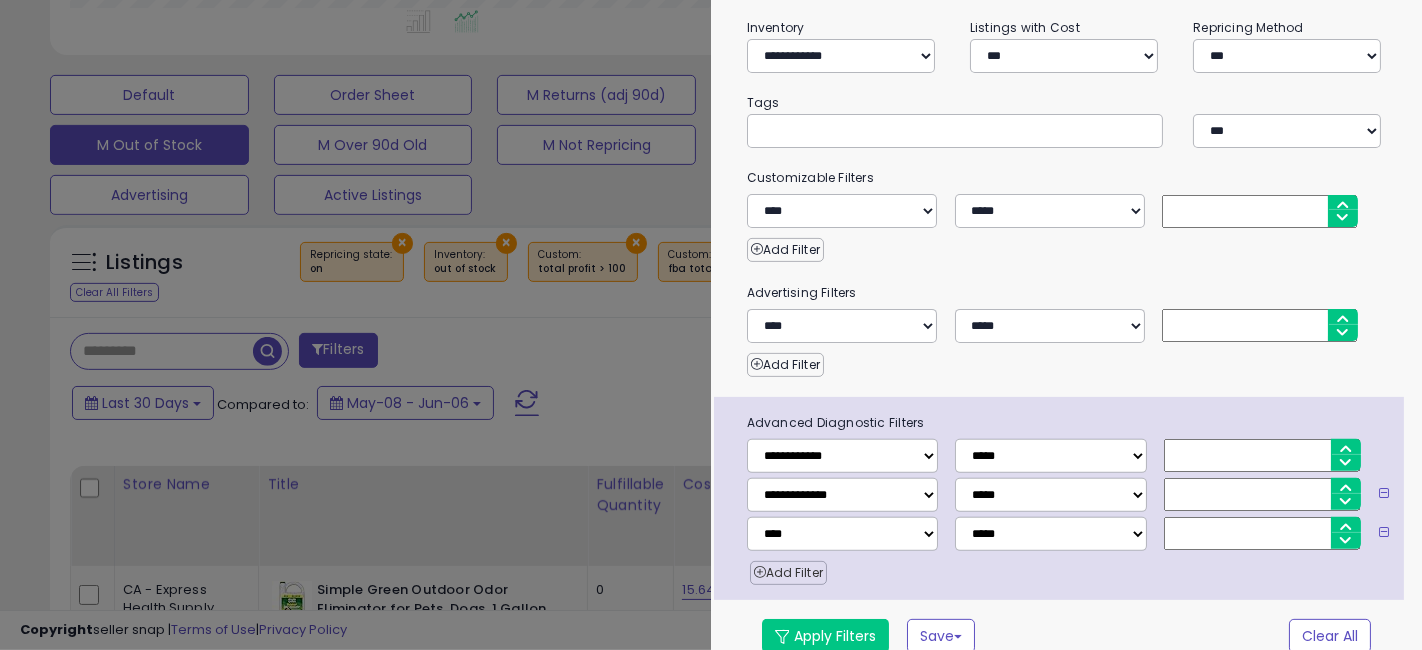 scroll, scrollTop: 376, scrollLeft: 0, axis: vertical 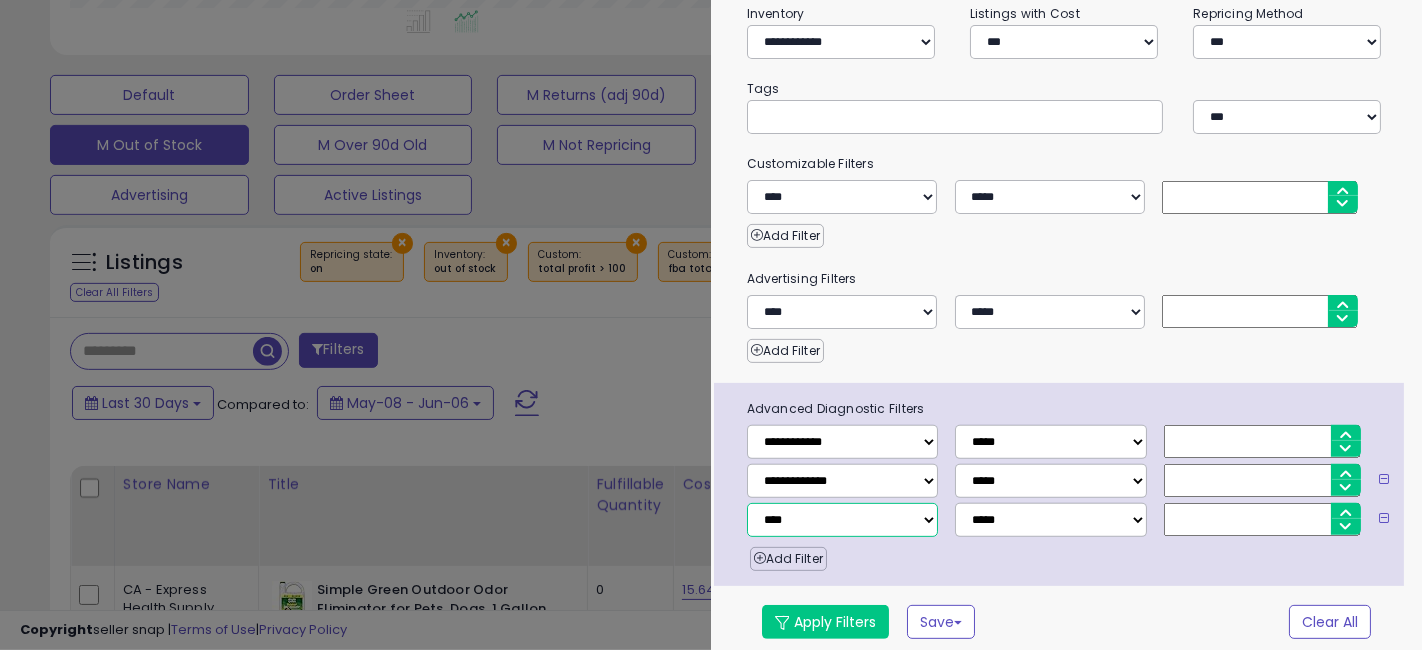 click on "**********" at bounding box center [842, 520] 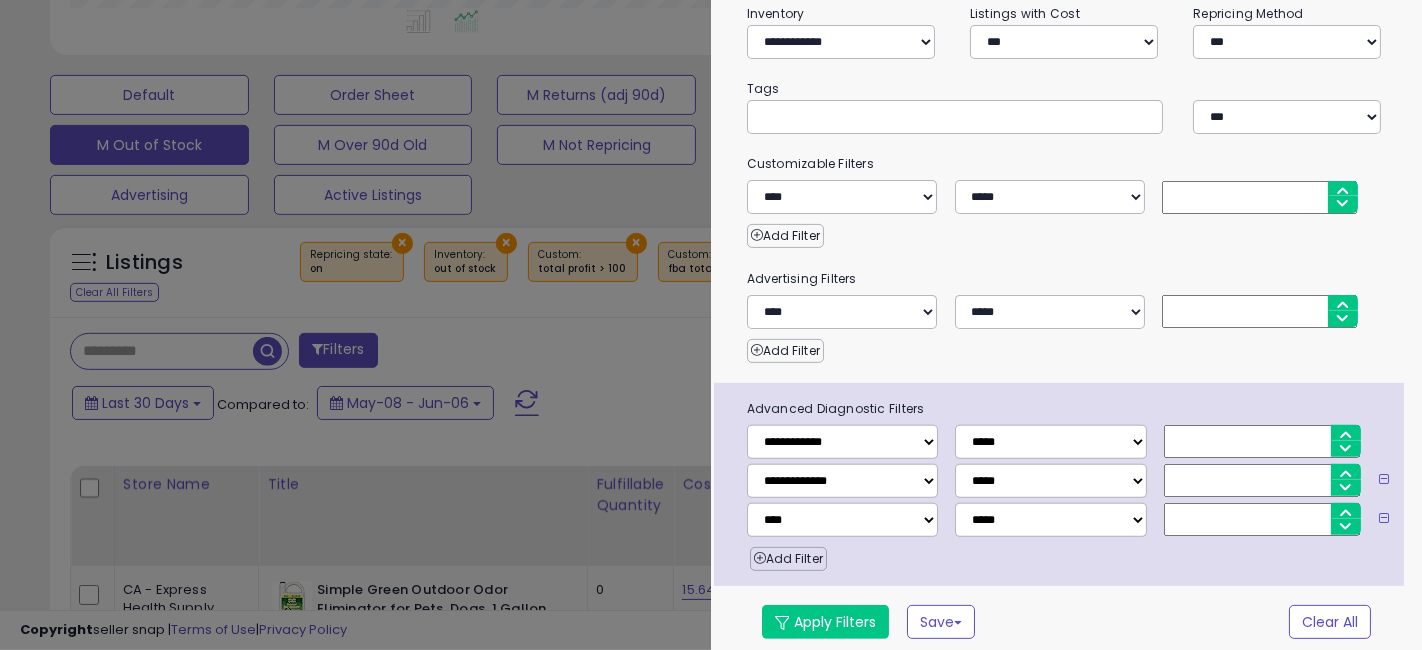 click on "Add Filter" at bounding box center (1067, 346) 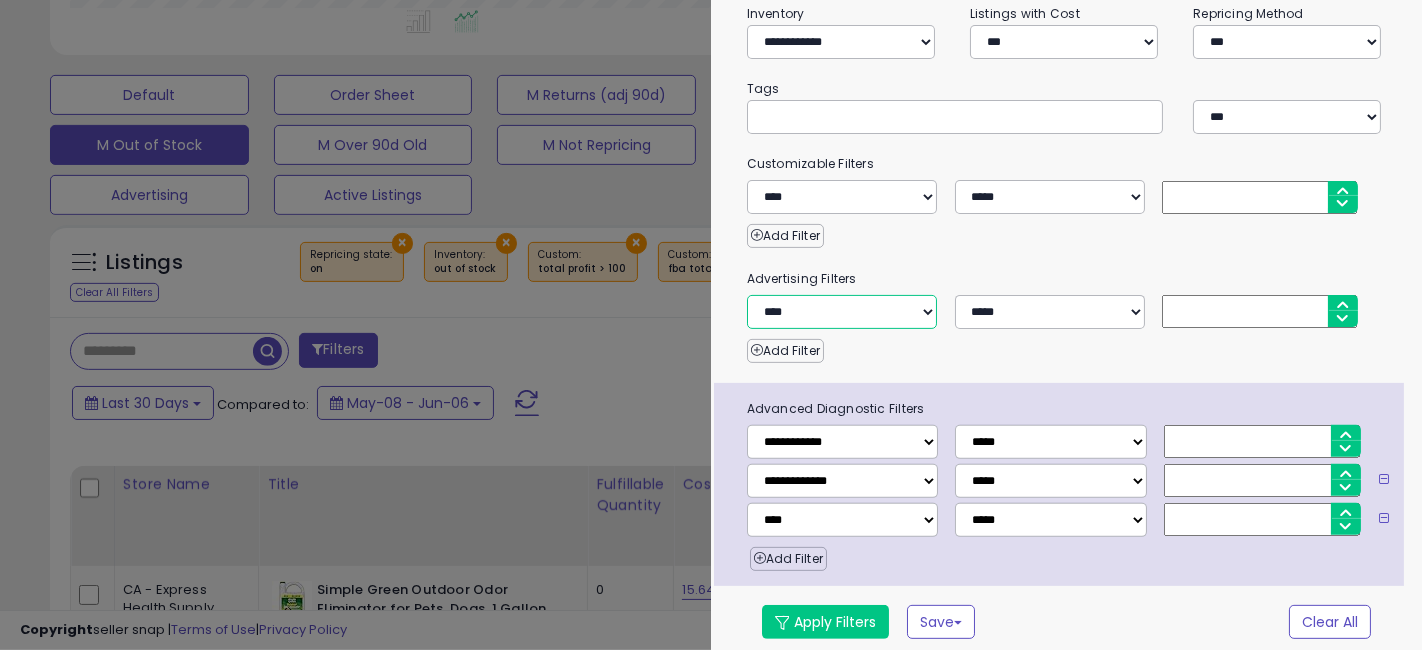 click on "**********" at bounding box center (842, 312) 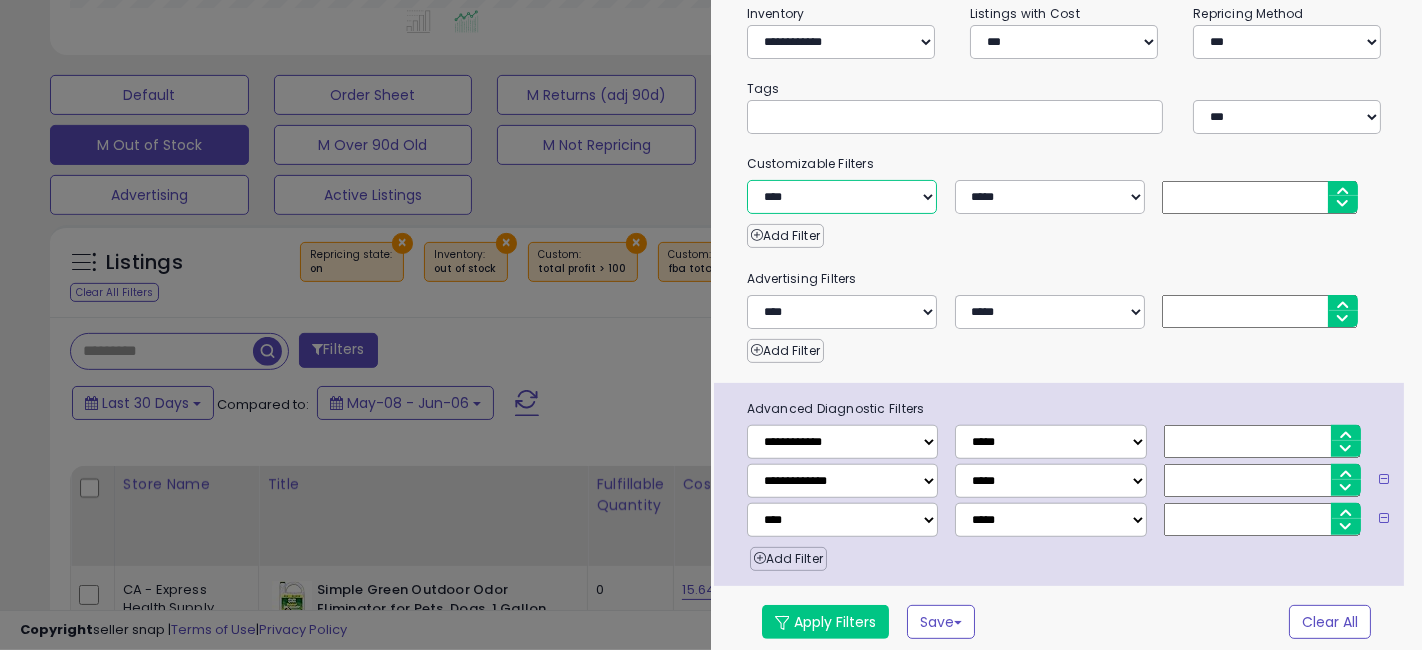 click on "**********" at bounding box center [842, 197] 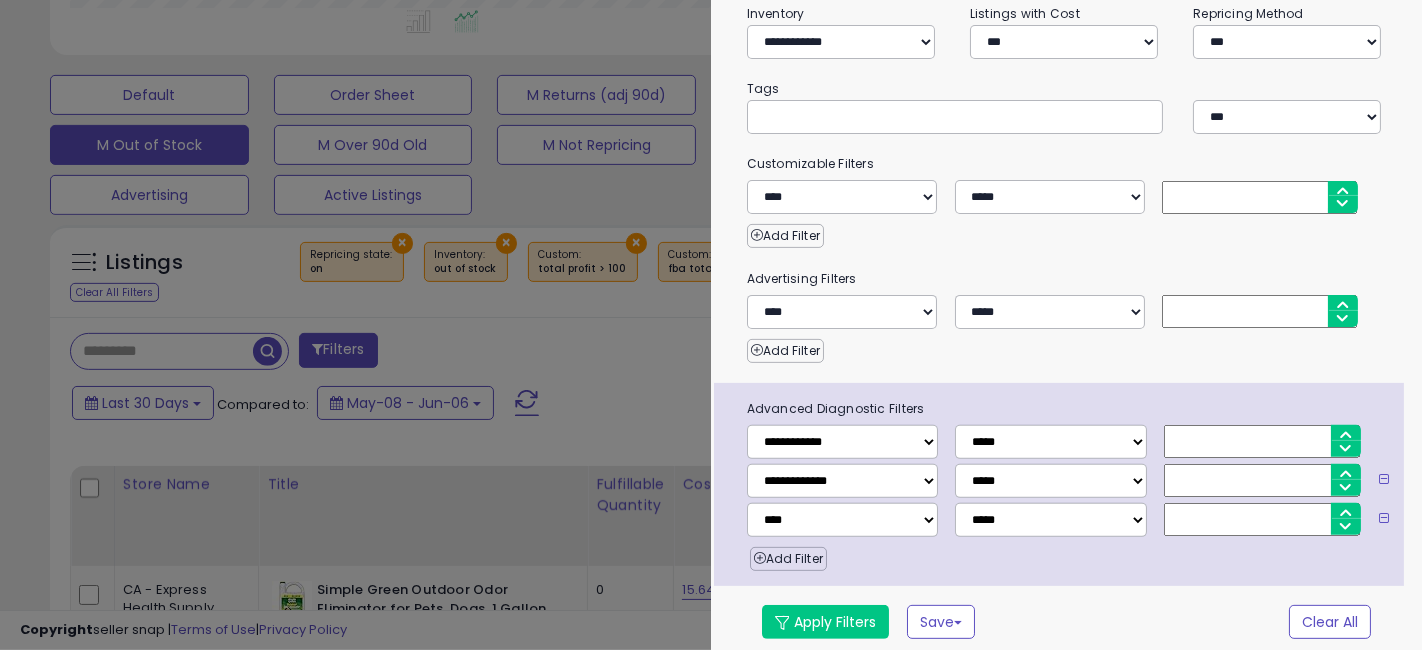 click at bounding box center (711, 325) 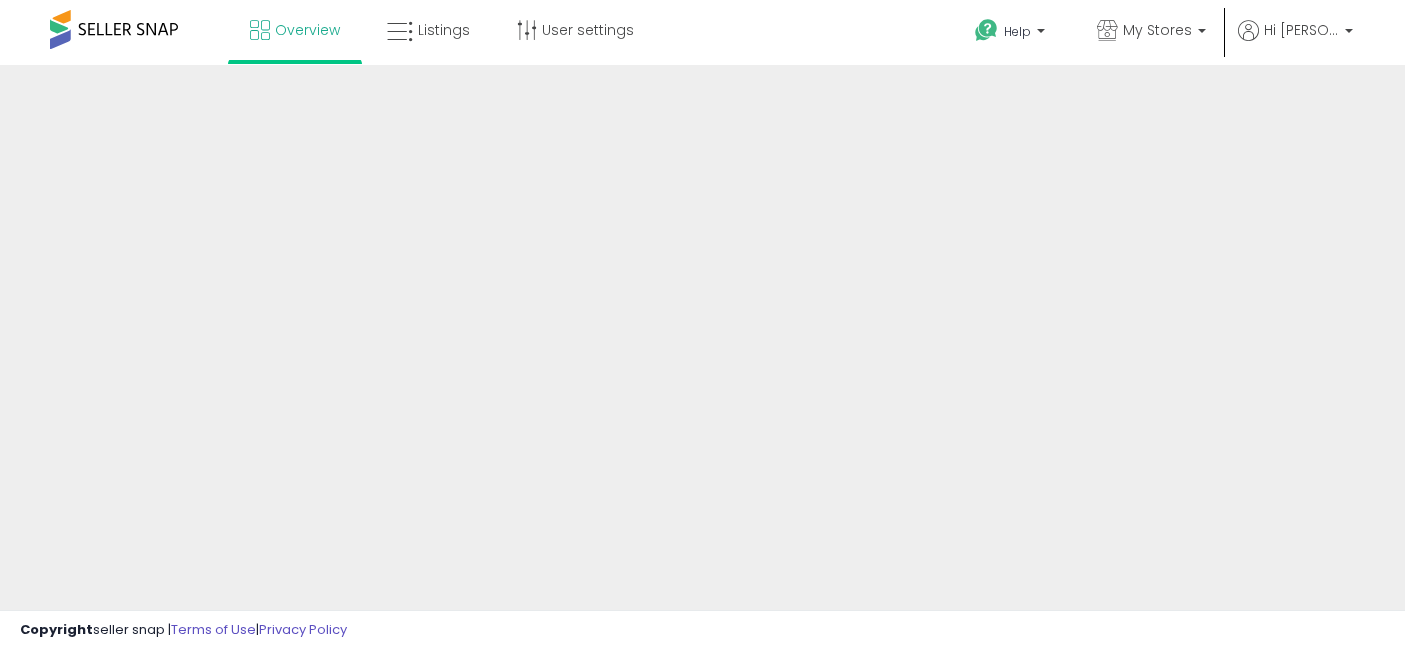 scroll, scrollTop: 0, scrollLeft: 0, axis: both 